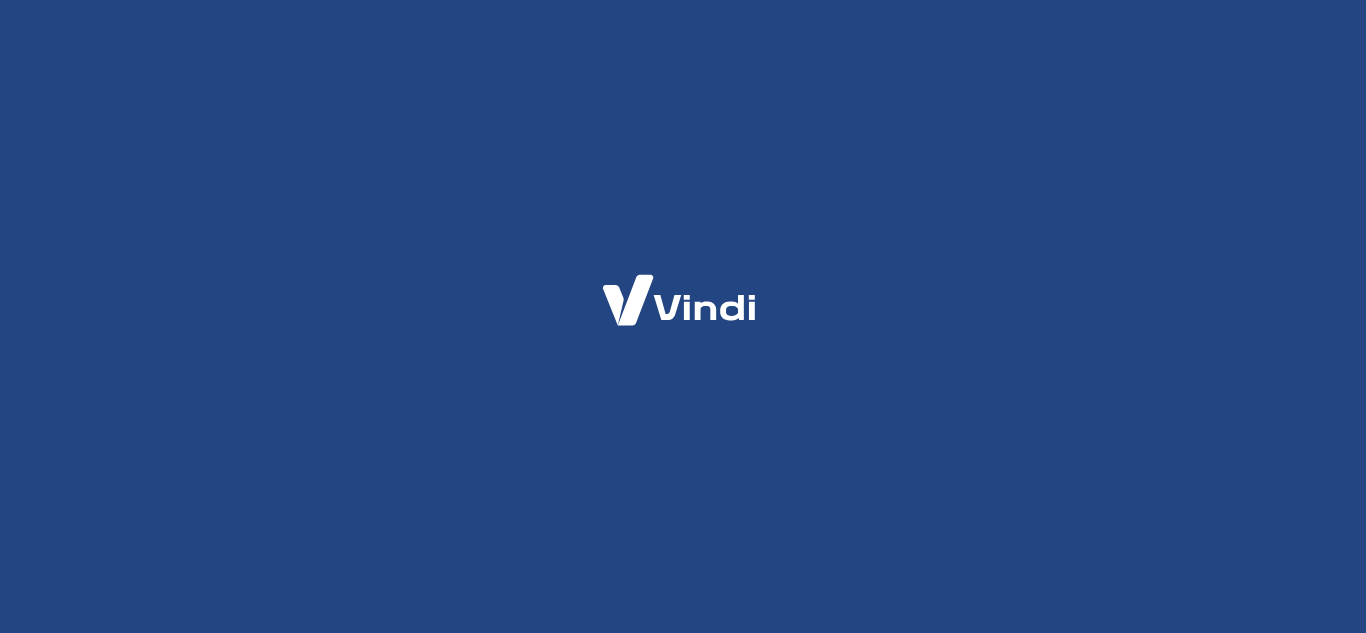 scroll, scrollTop: 0, scrollLeft: 0, axis: both 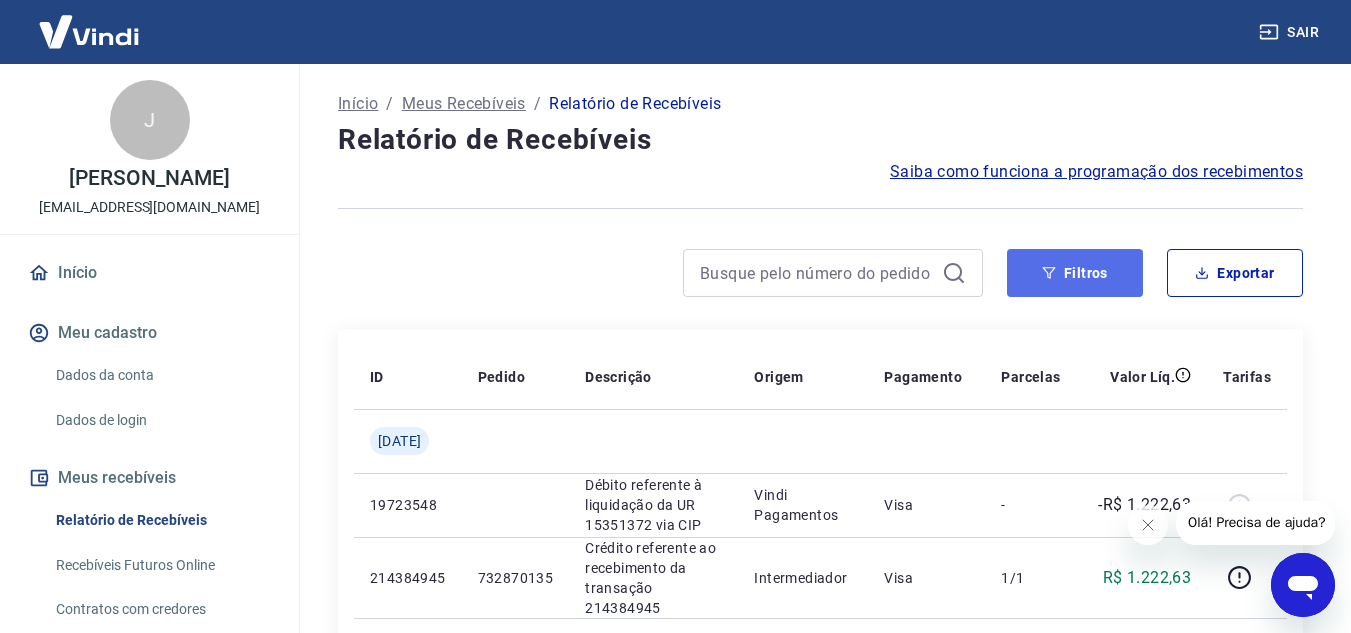 click on "Filtros" at bounding box center [1075, 273] 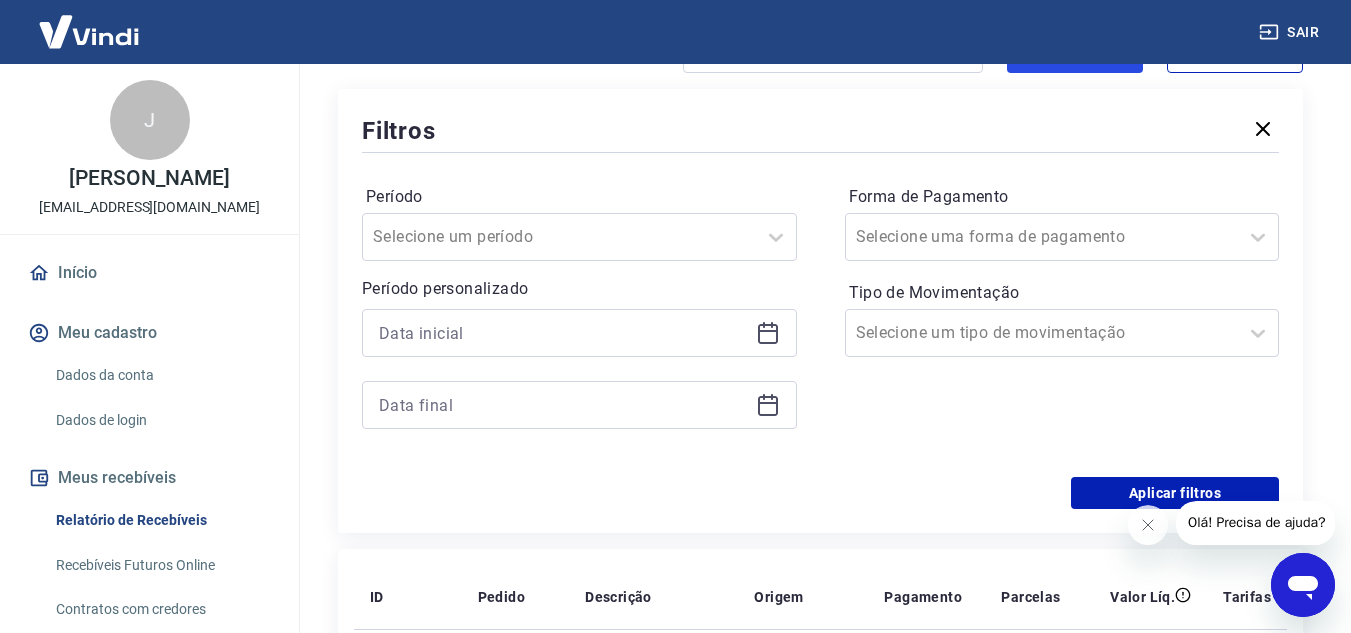 scroll, scrollTop: 300, scrollLeft: 0, axis: vertical 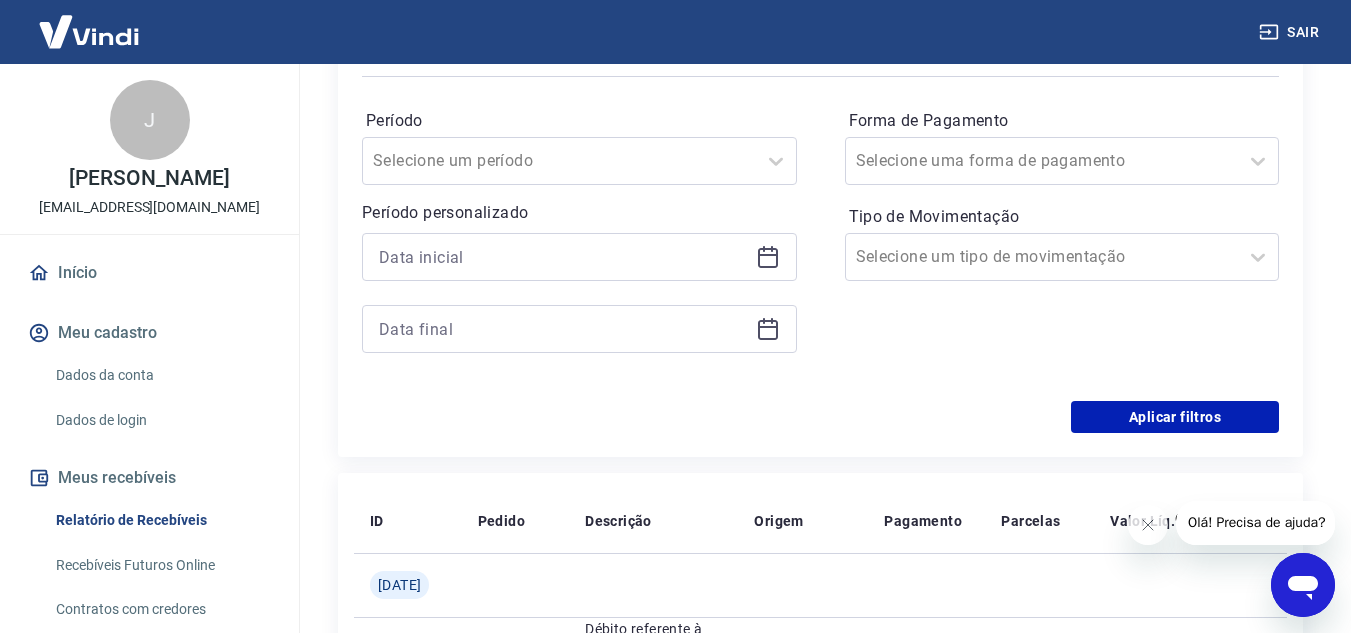 click 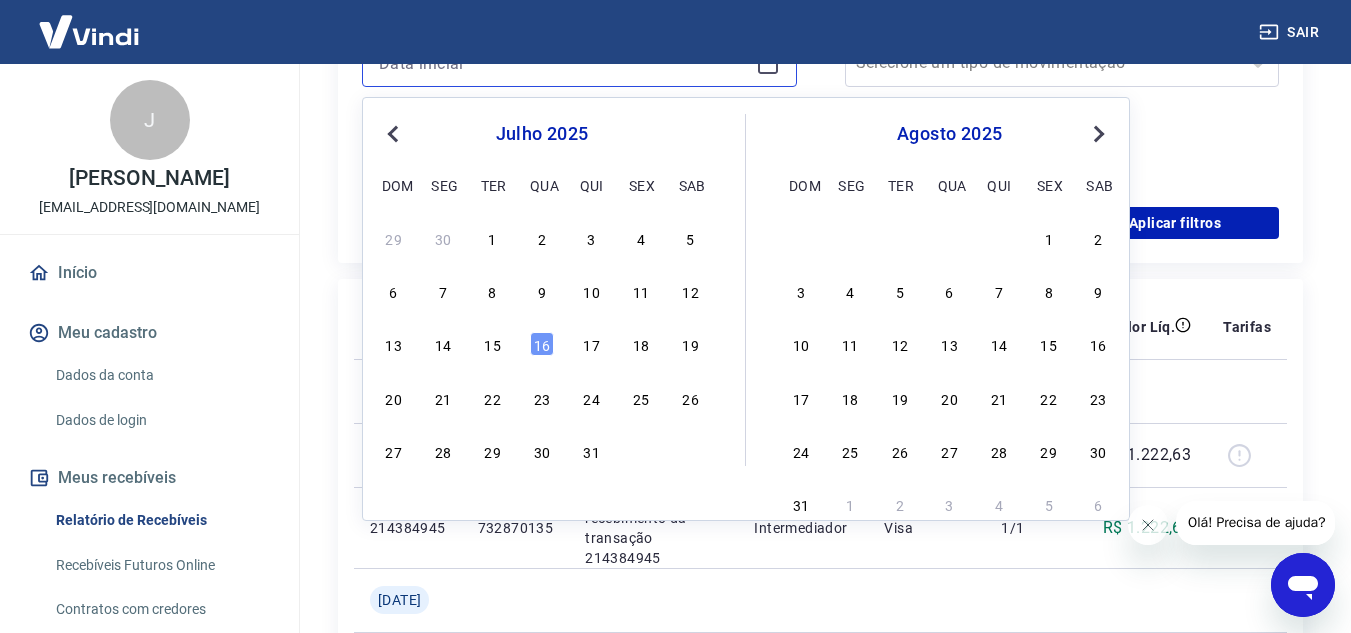 scroll, scrollTop: 500, scrollLeft: 0, axis: vertical 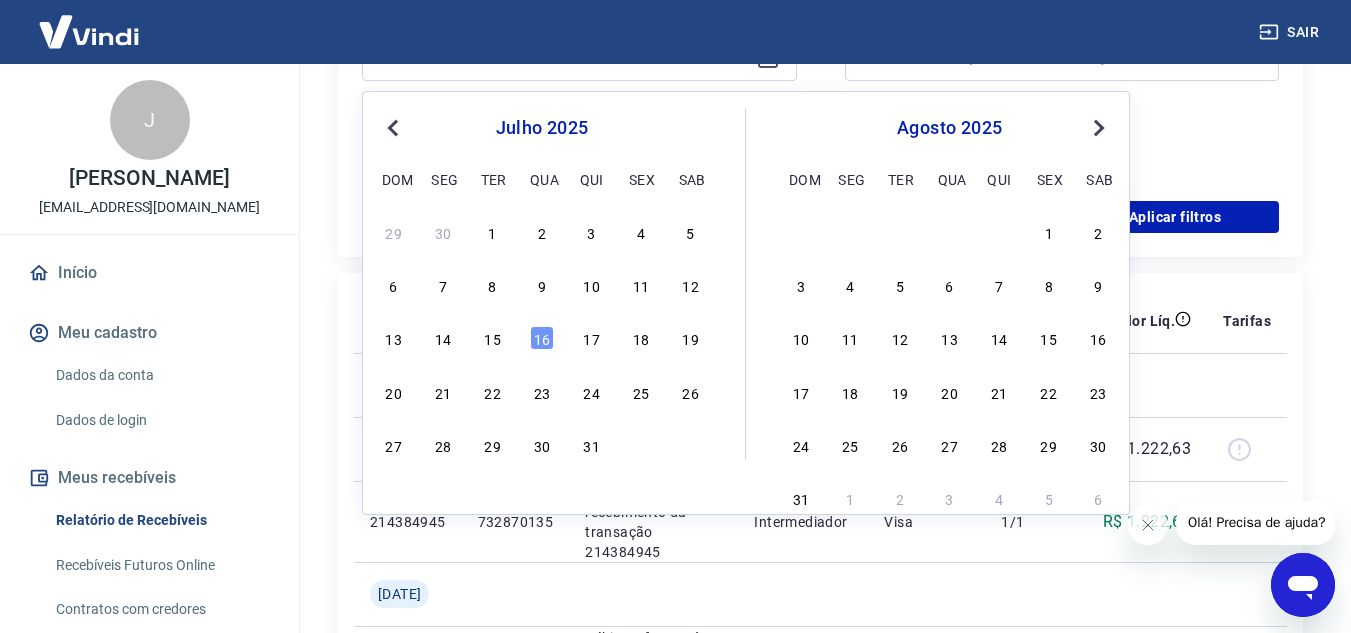 click on "6 7 8 9 10 11 12" at bounding box center [542, 285] 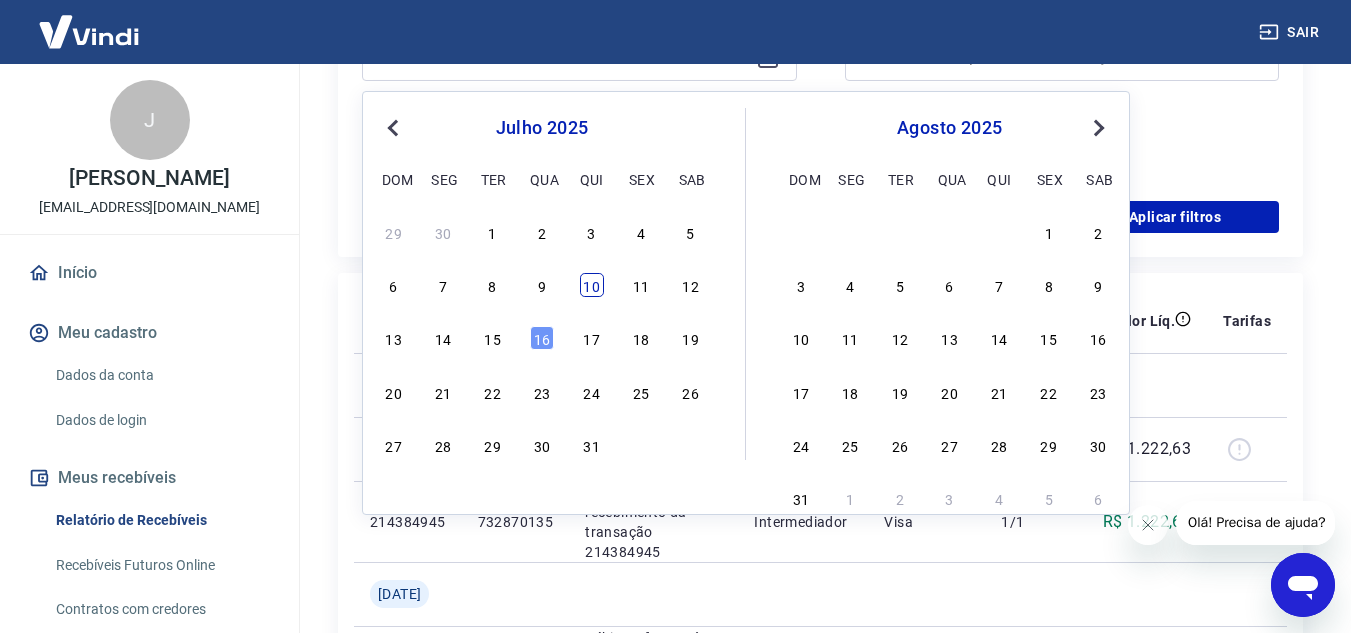 click on "10" at bounding box center [592, 285] 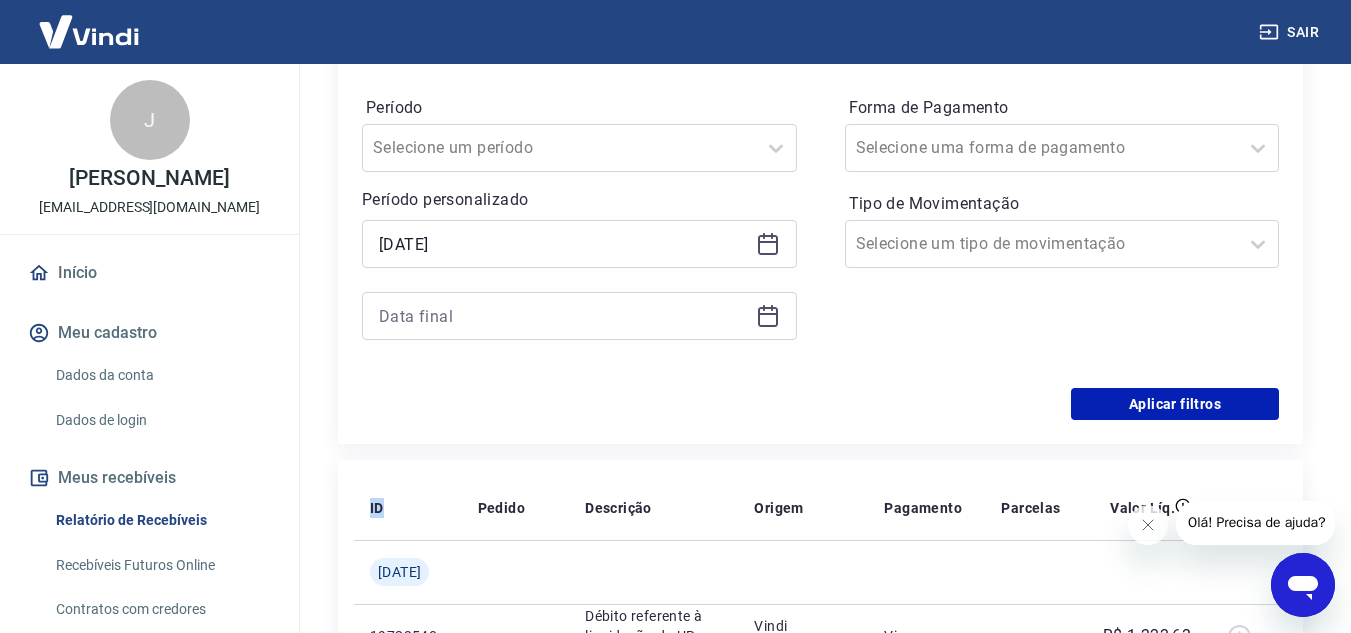 scroll, scrollTop: 300, scrollLeft: 0, axis: vertical 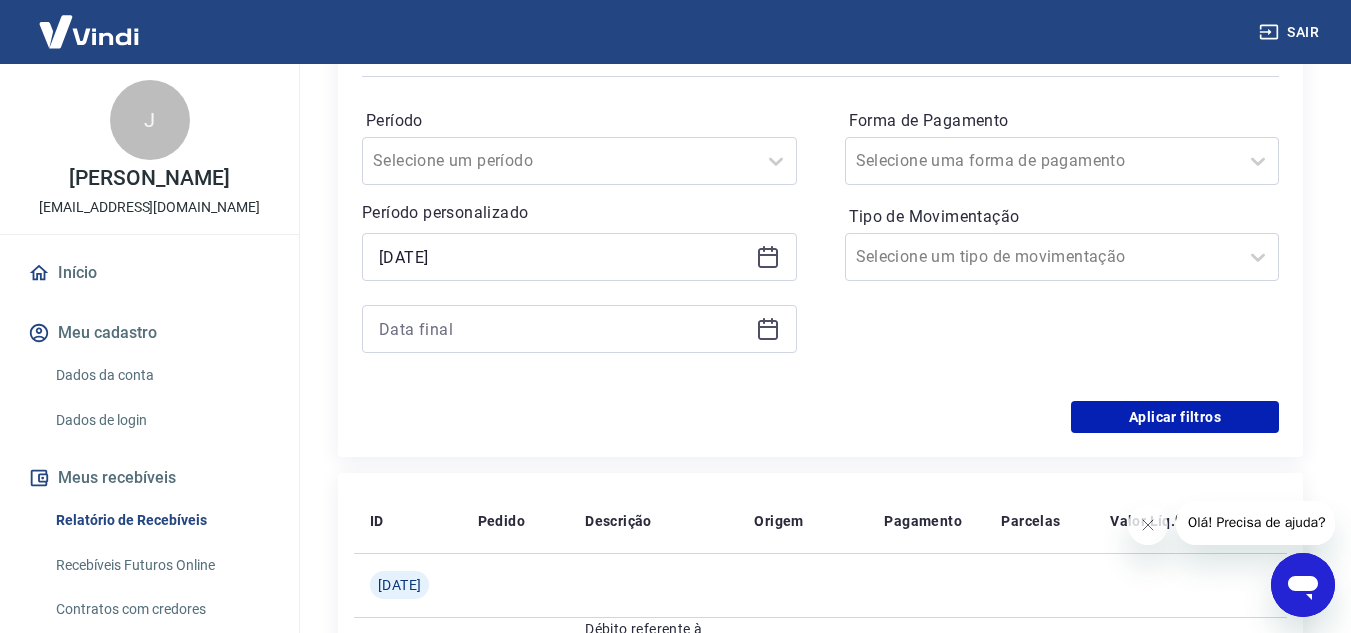 click 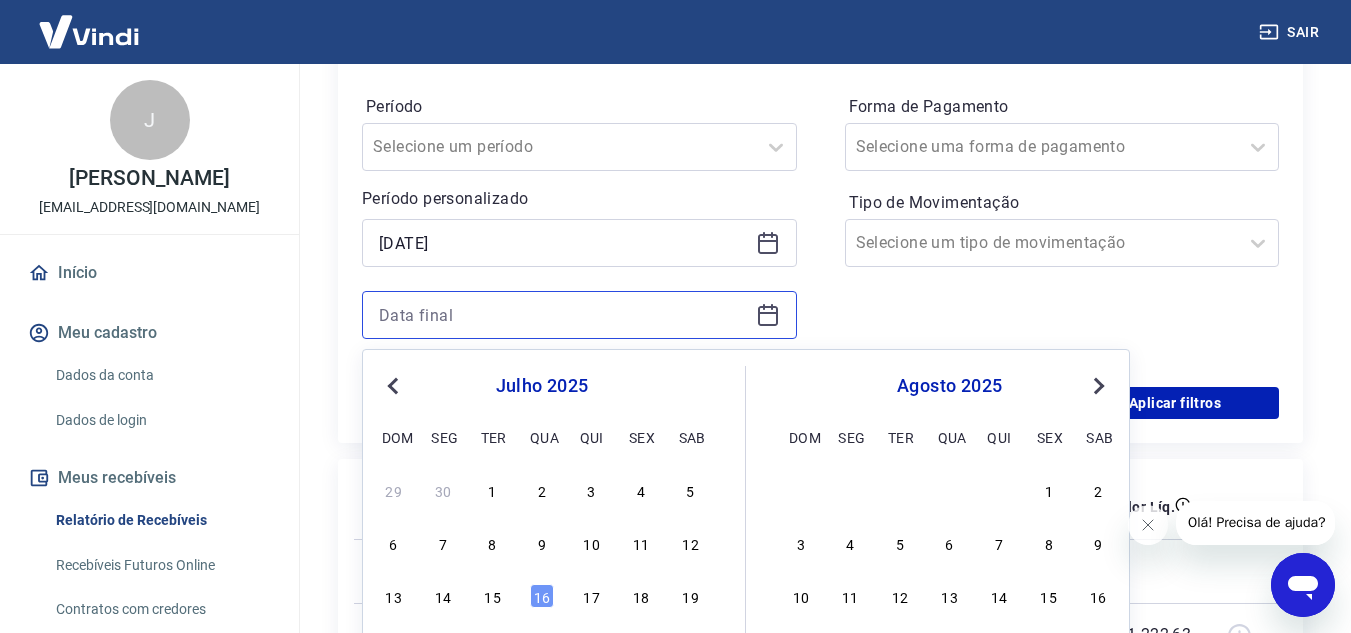 scroll, scrollTop: 500, scrollLeft: 0, axis: vertical 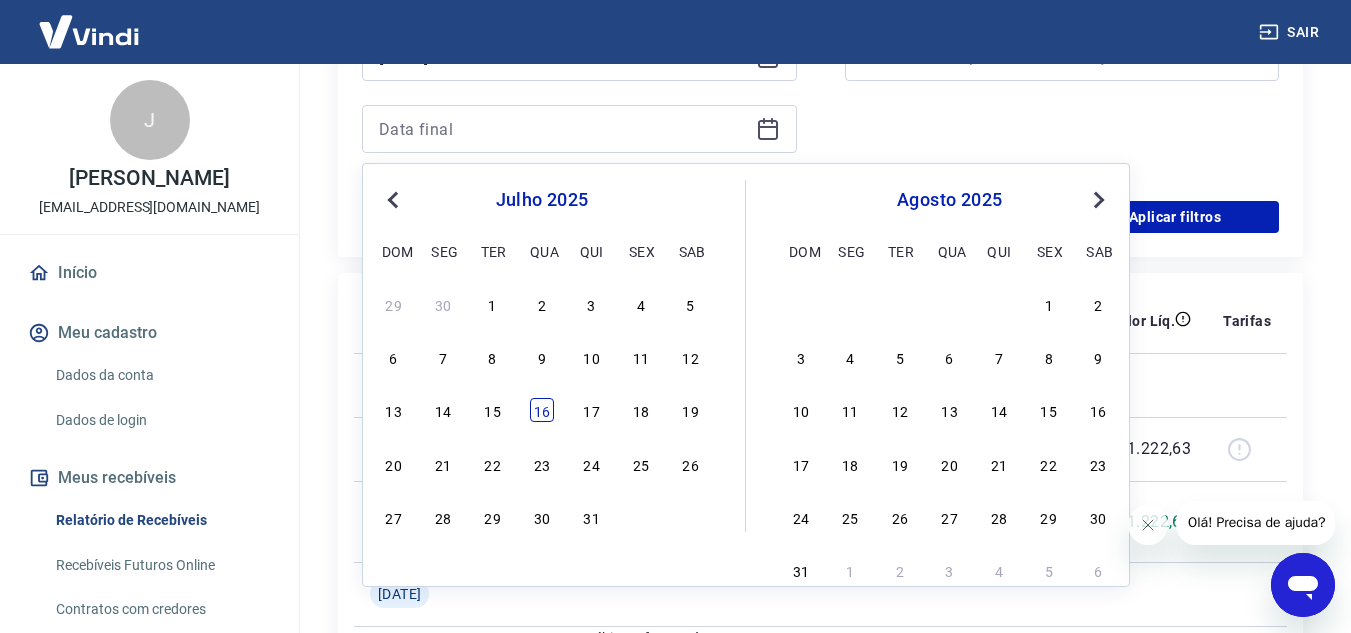 click on "16" at bounding box center (542, 410) 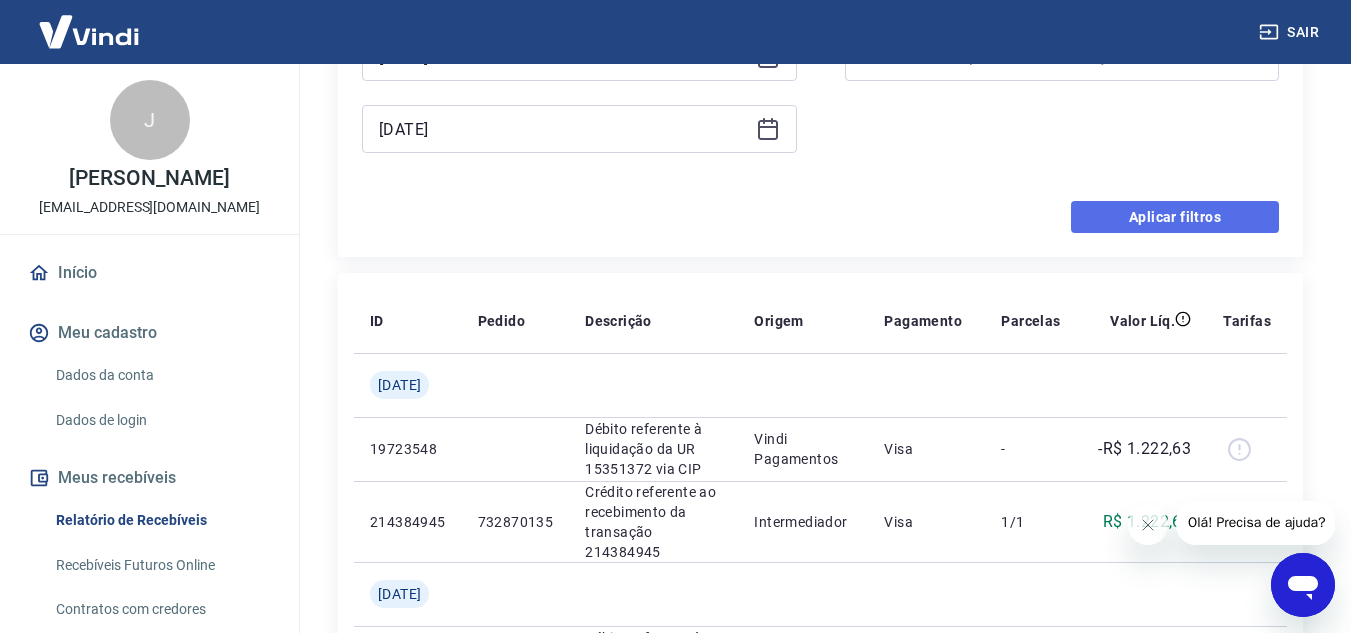 click on "Aplicar filtros" at bounding box center [1175, 217] 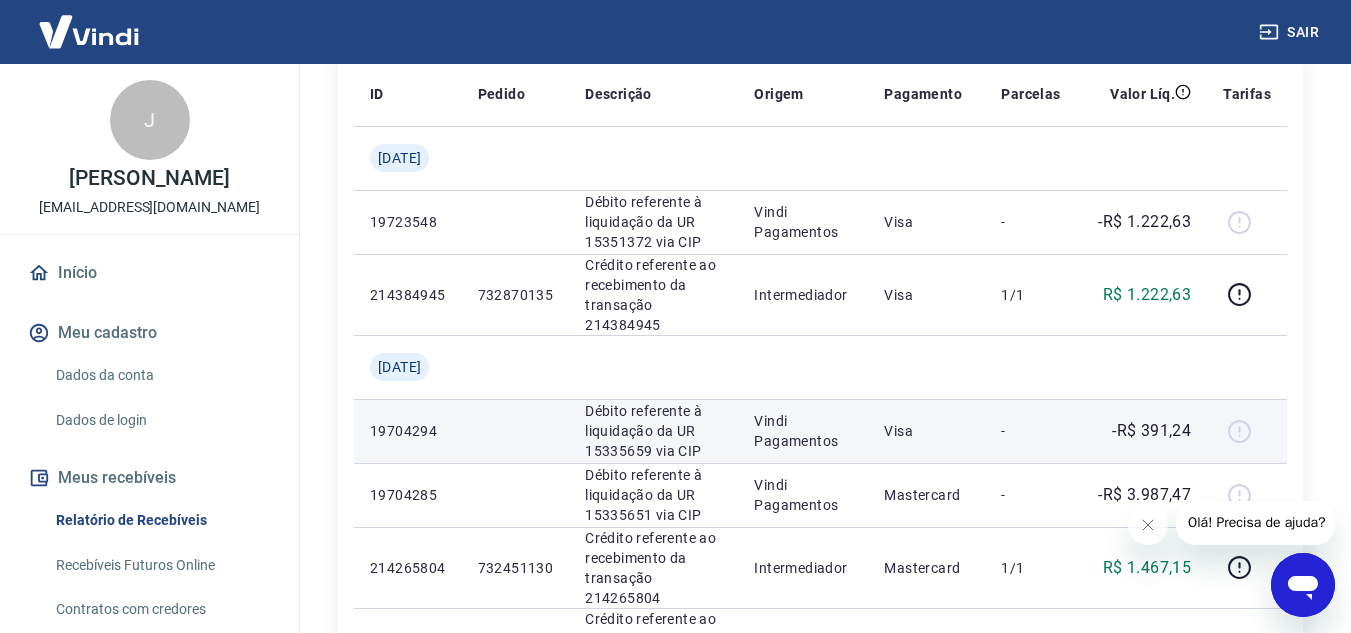 scroll, scrollTop: 300, scrollLeft: 0, axis: vertical 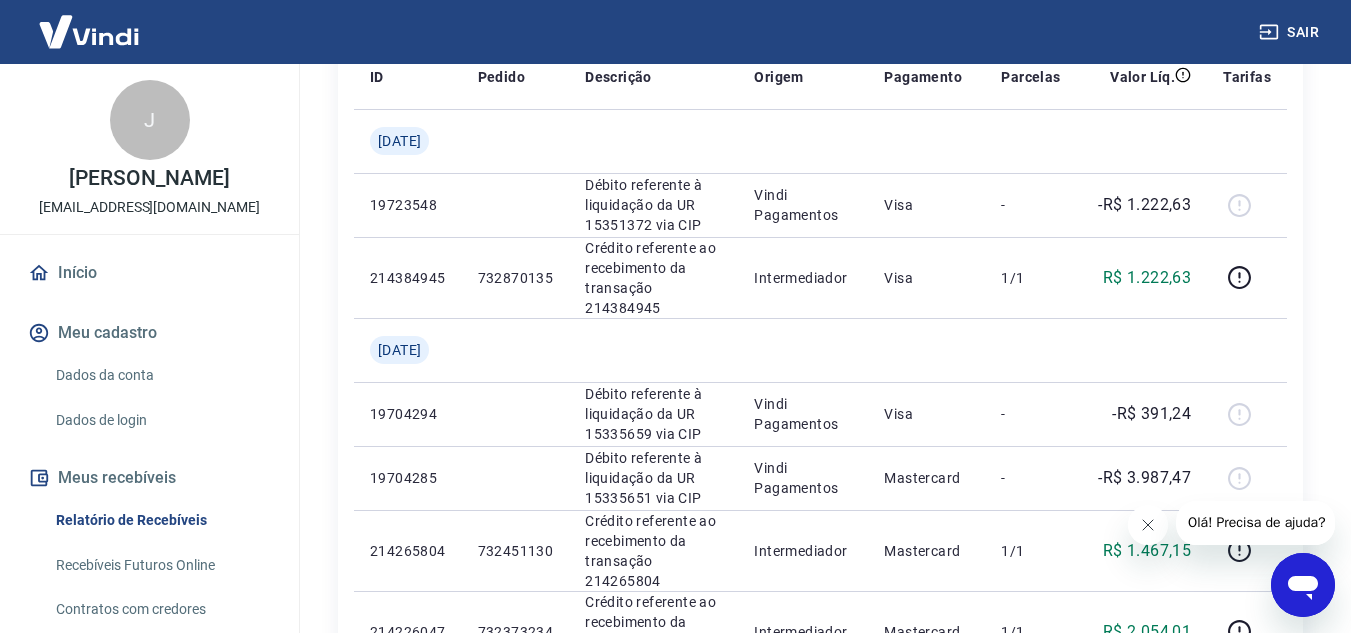 click at bounding box center (1147, 525) 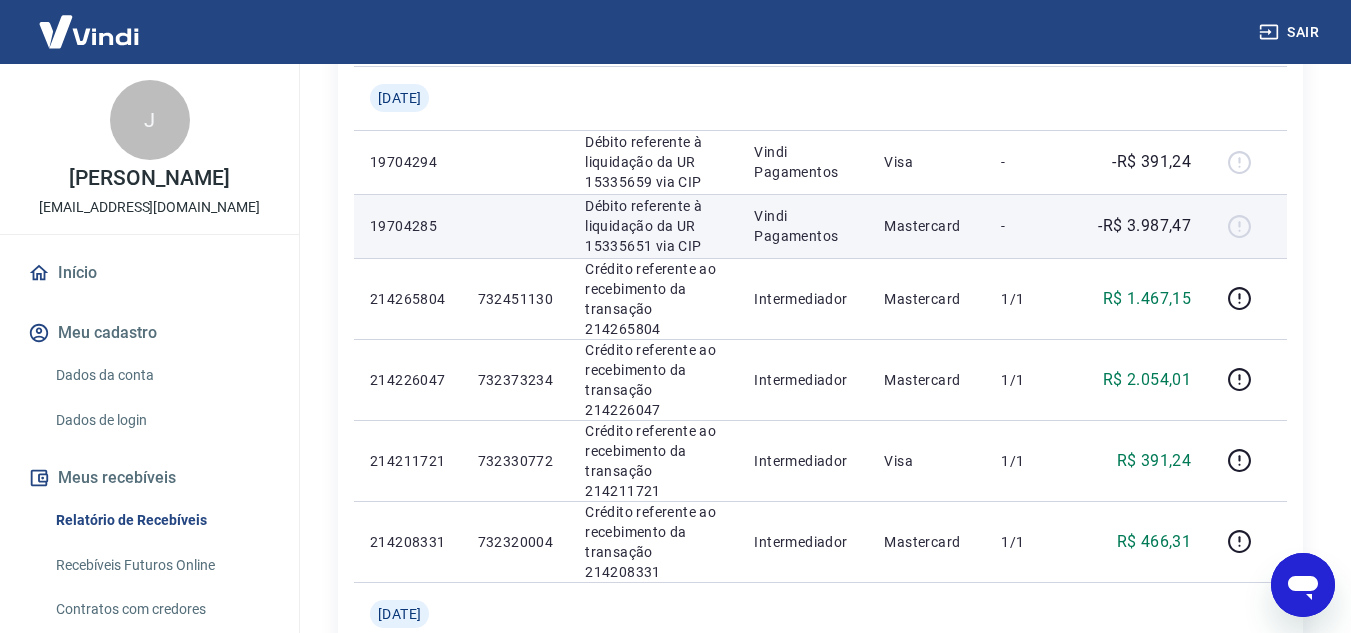 scroll, scrollTop: 600, scrollLeft: 0, axis: vertical 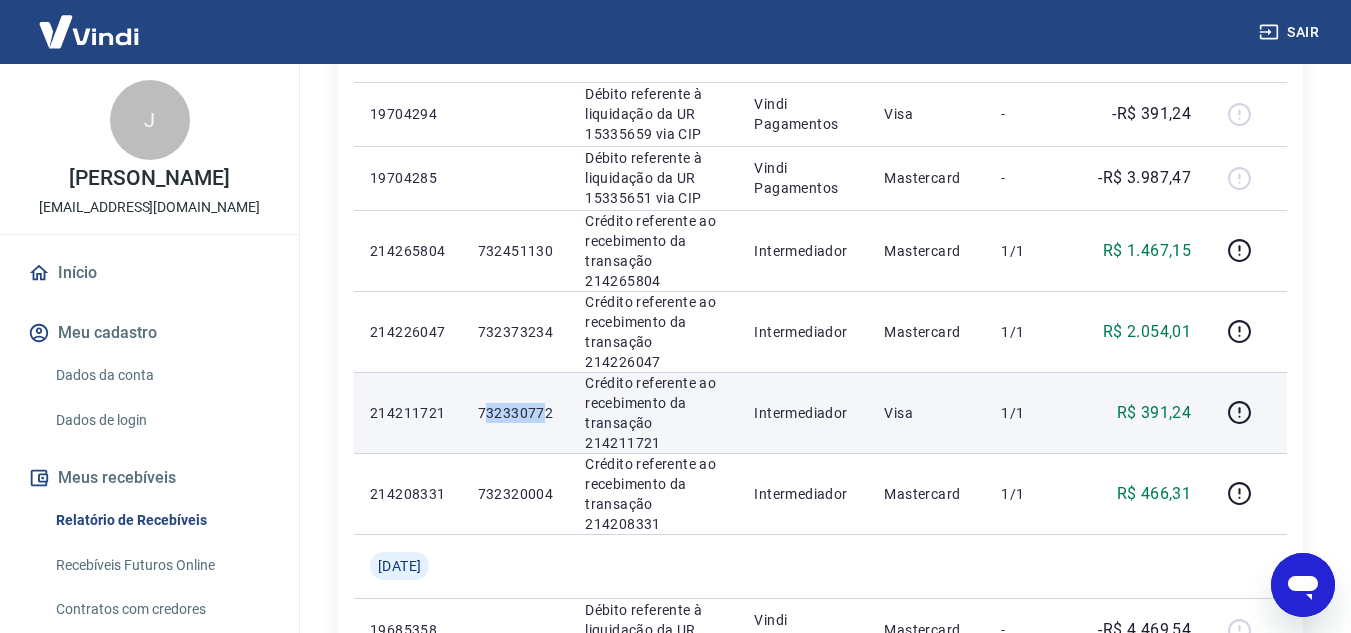 drag, startPoint x: 492, startPoint y: 408, endPoint x: 556, endPoint y: 414, distance: 64.28063 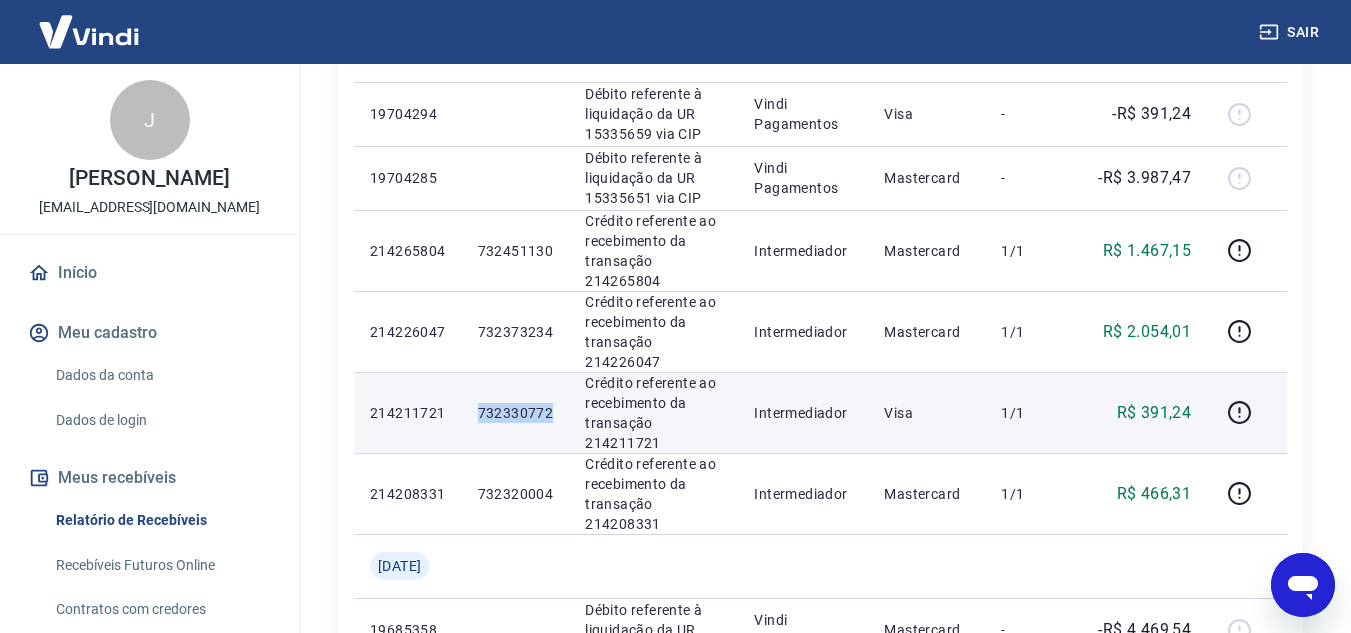 drag, startPoint x: 489, startPoint y: 411, endPoint x: 562, endPoint y: 408, distance: 73.061615 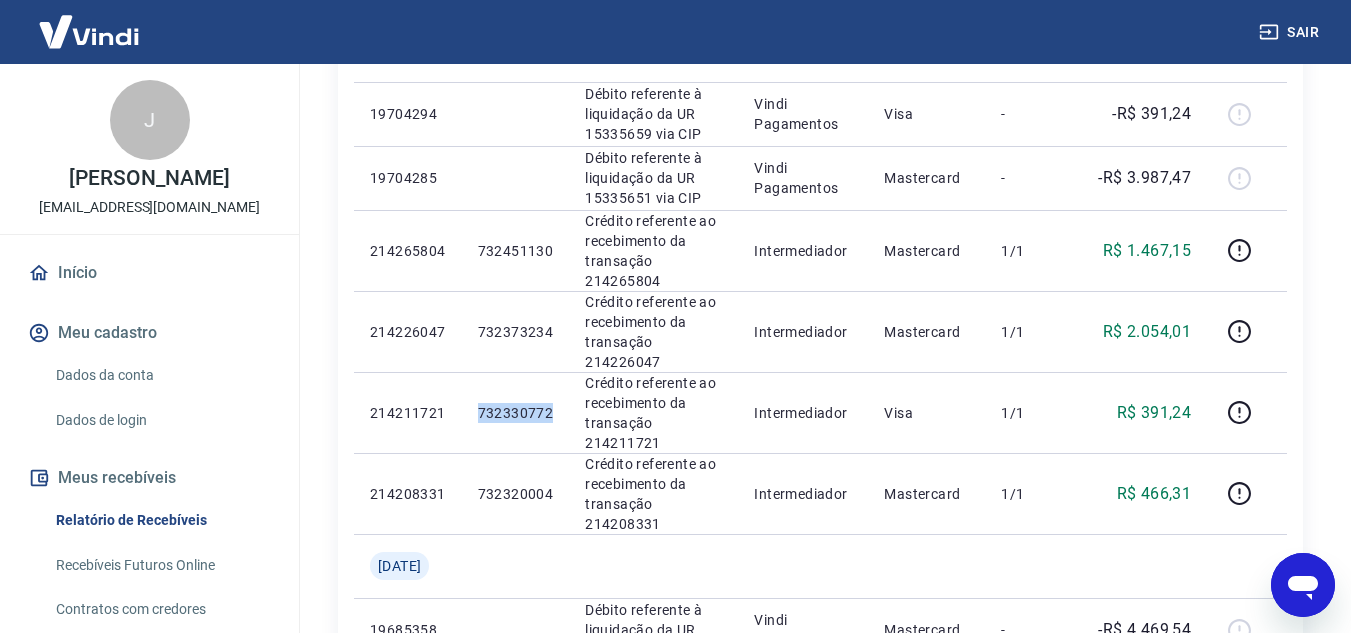 copy on "732330772" 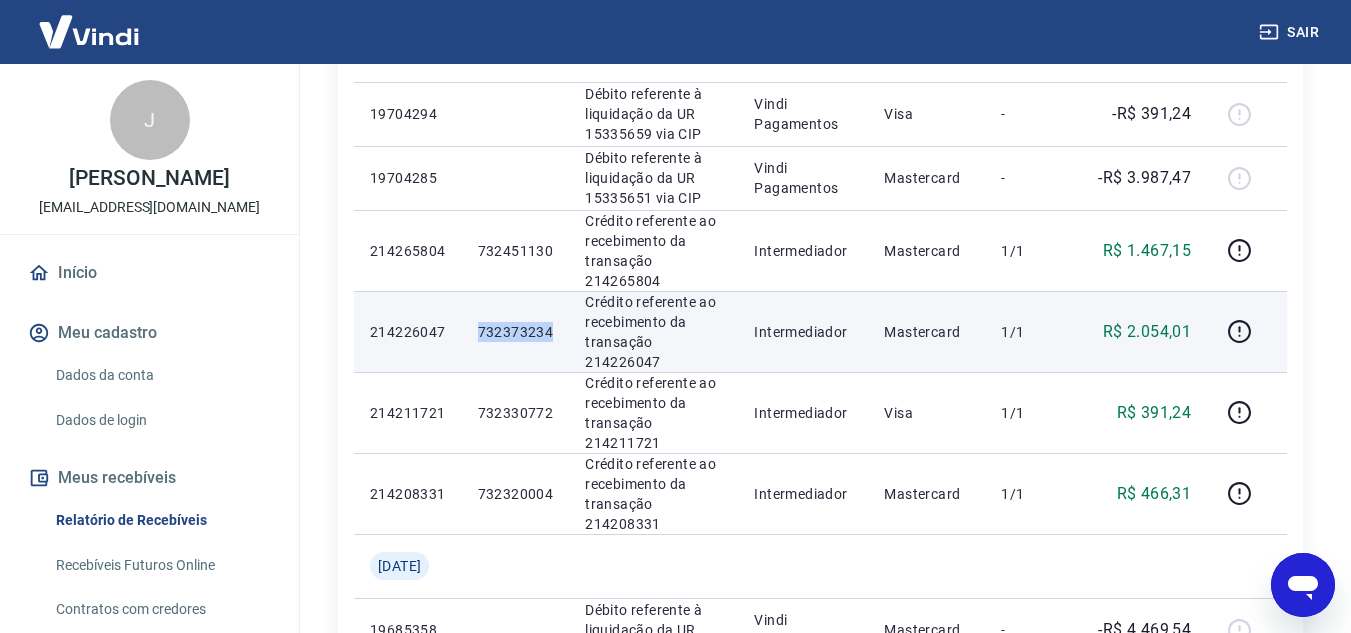 drag, startPoint x: 481, startPoint y: 337, endPoint x: 565, endPoint y: 337, distance: 84 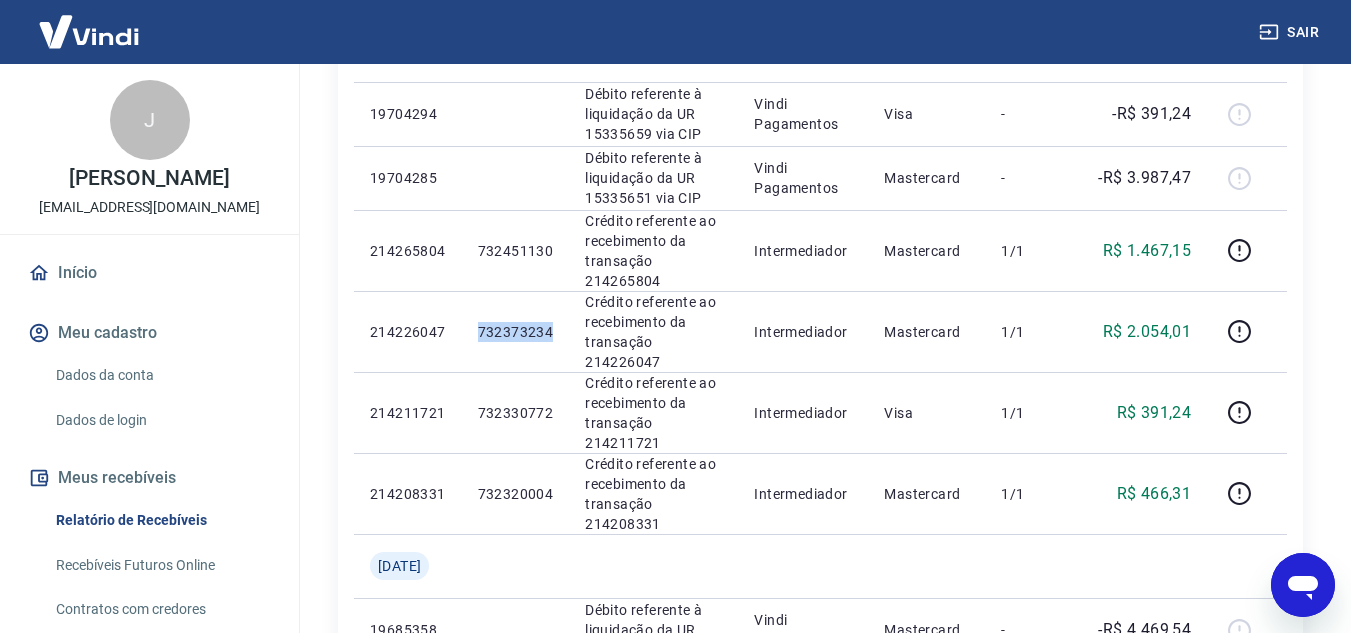 copy on "732373234" 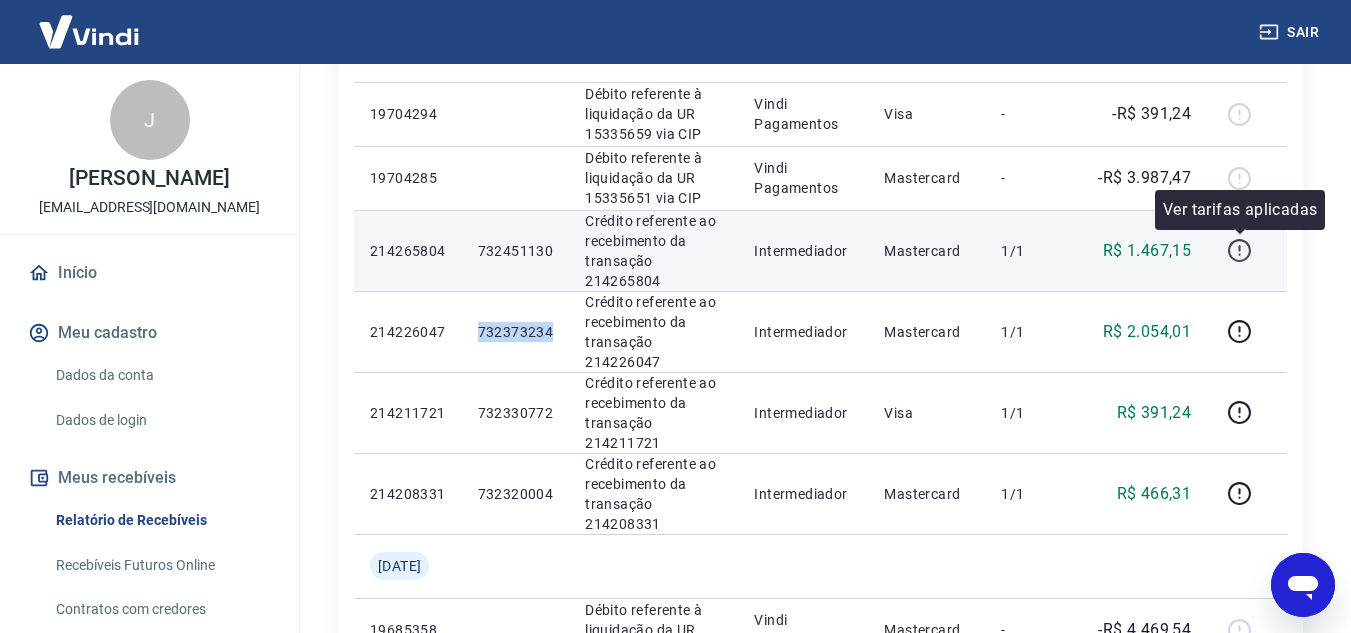 click 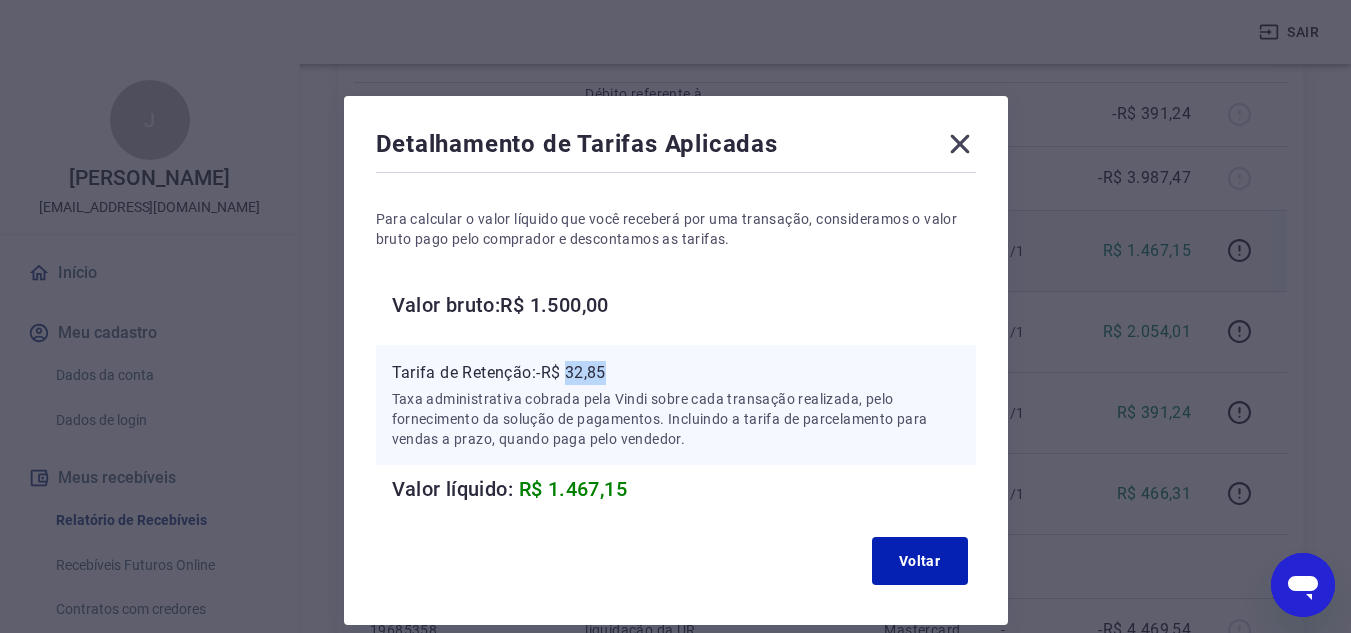 drag, startPoint x: 570, startPoint y: 373, endPoint x: 622, endPoint y: 374, distance: 52.009613 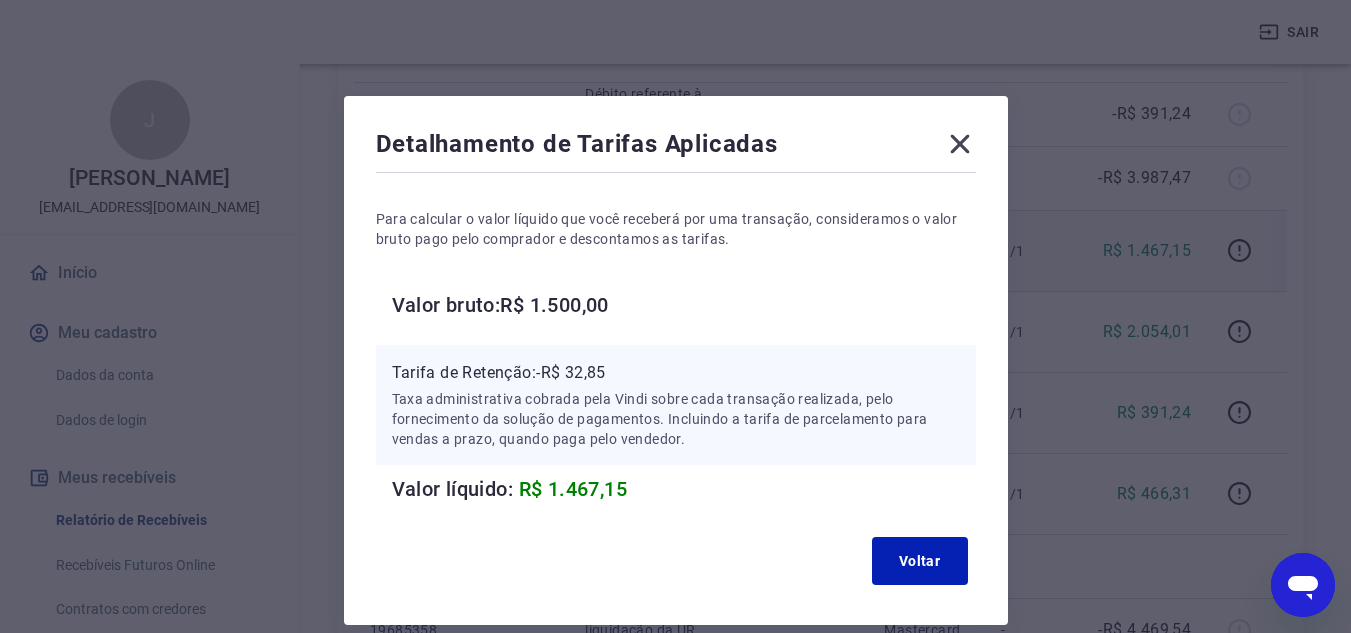 click 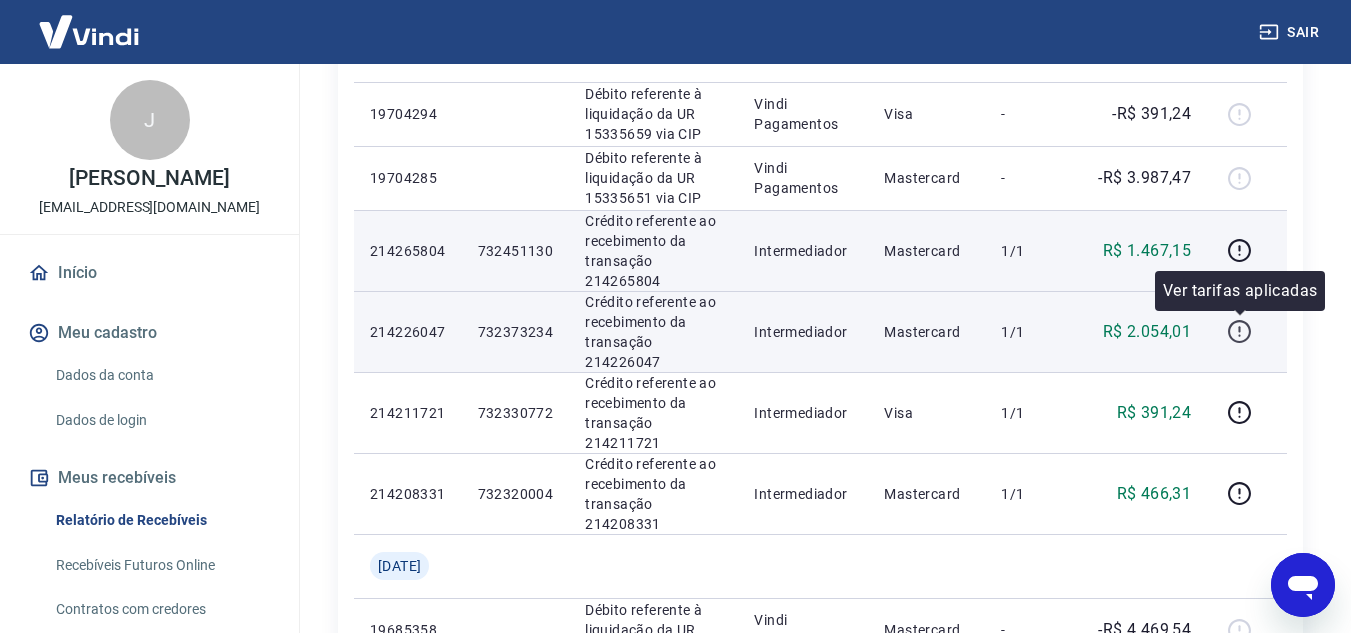 click at bounding box center [1239, 332] 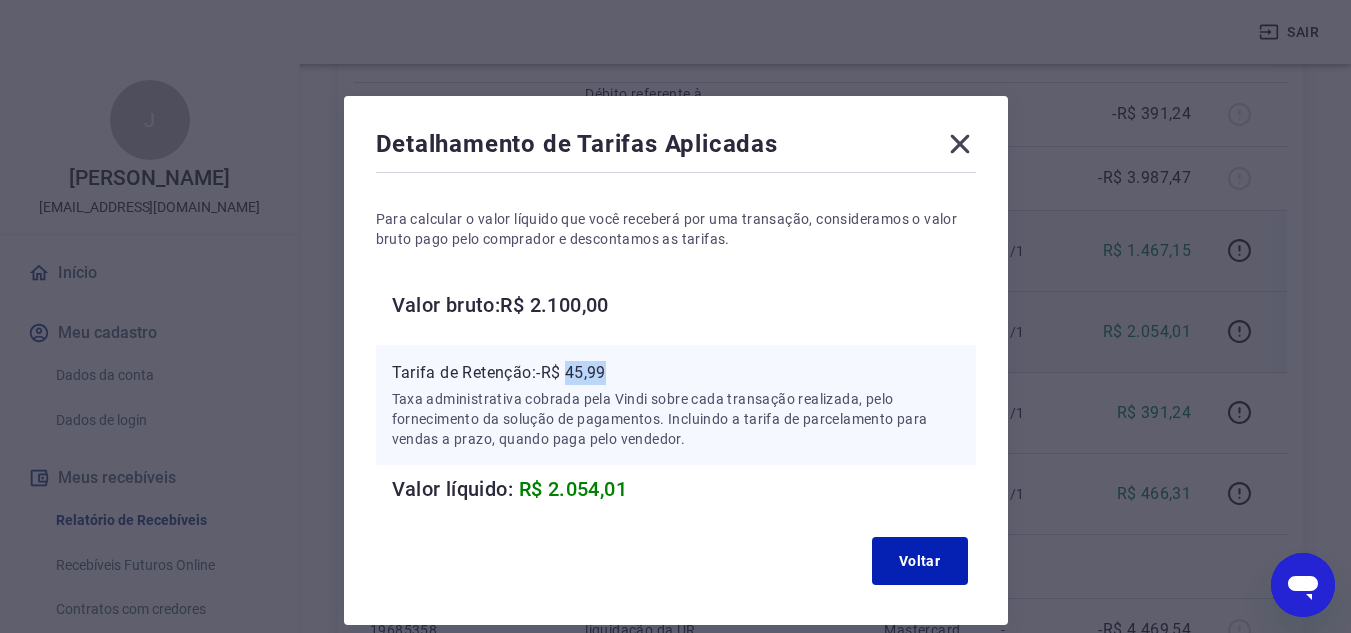 drag, startPoint x: 570, startPoint y: 369, endPoint x: 618, endPoint y: 375, distance: 48.373547 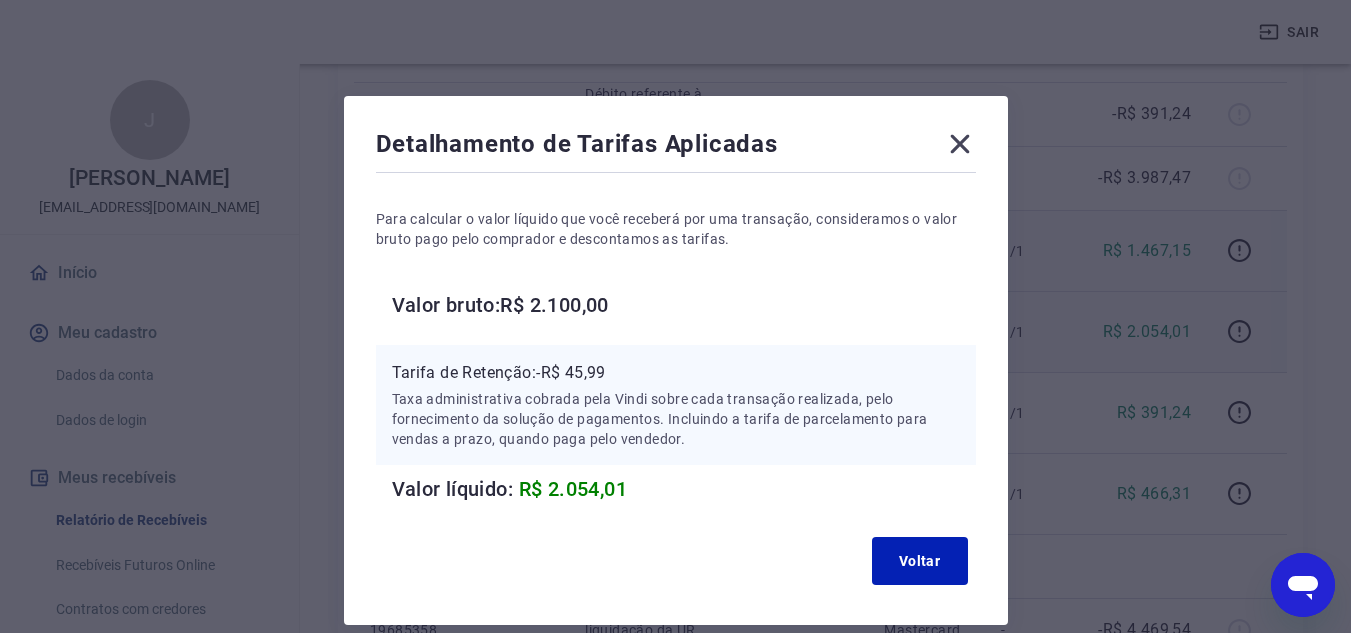 click 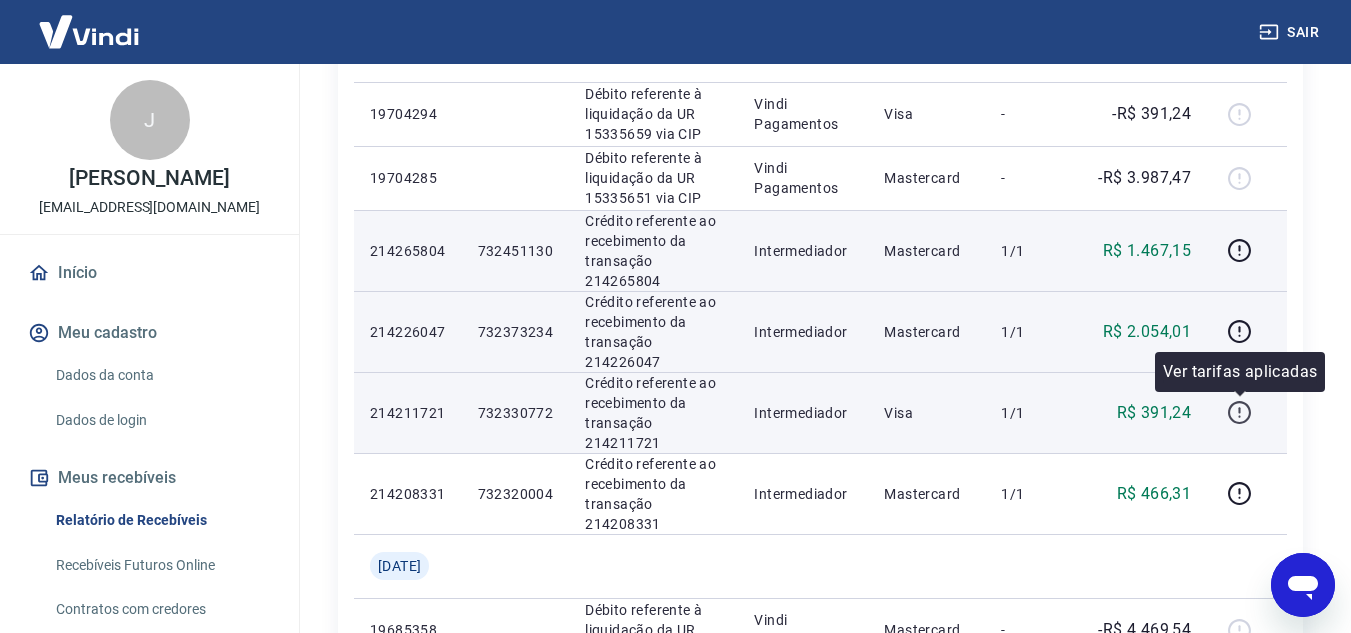 click 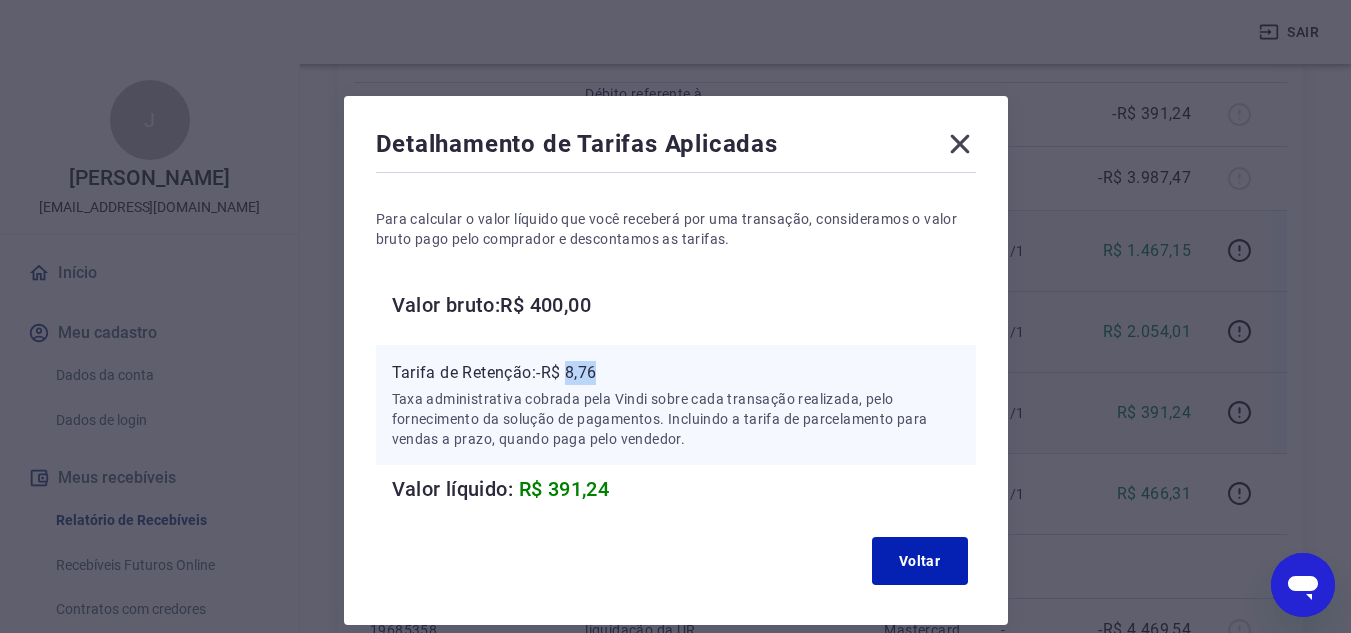 drag, startPoint x: 570, startPoint y: 369, endPoint x: 608, endPoint y: 373, distance: 38.209946 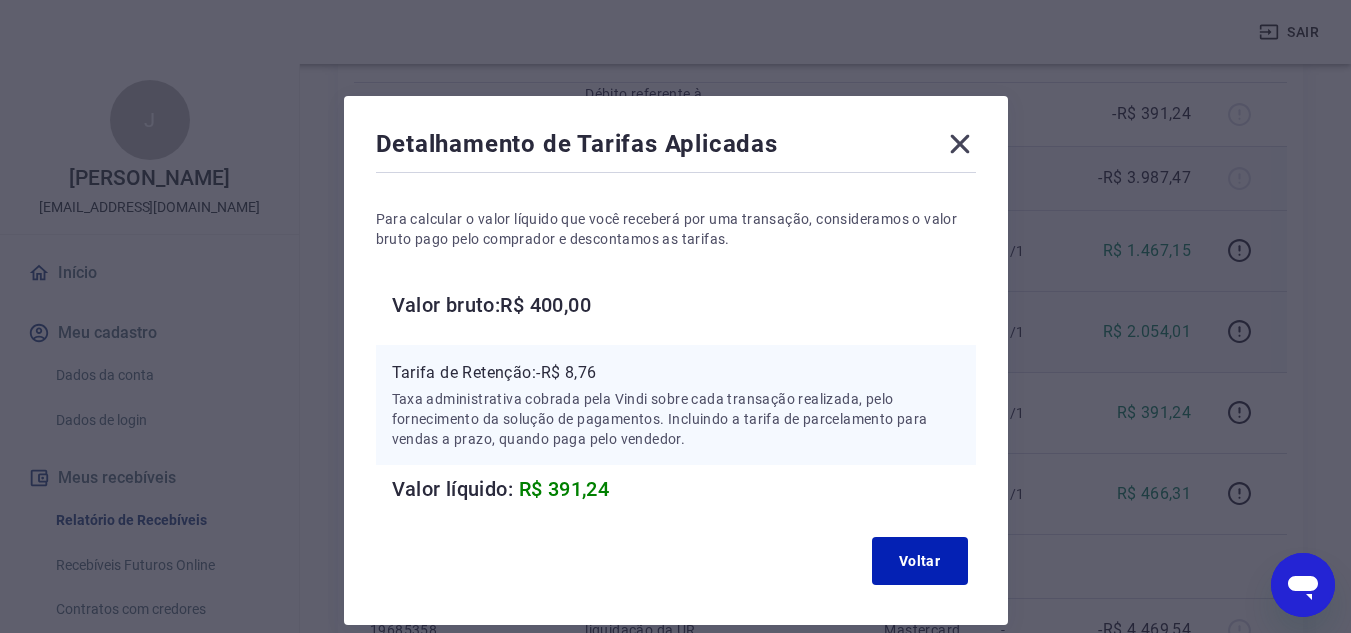 drag, startPoint x: 964, startPoint y: 150, endPoint x: 995, endPoint y: 203, distance: 61.400326 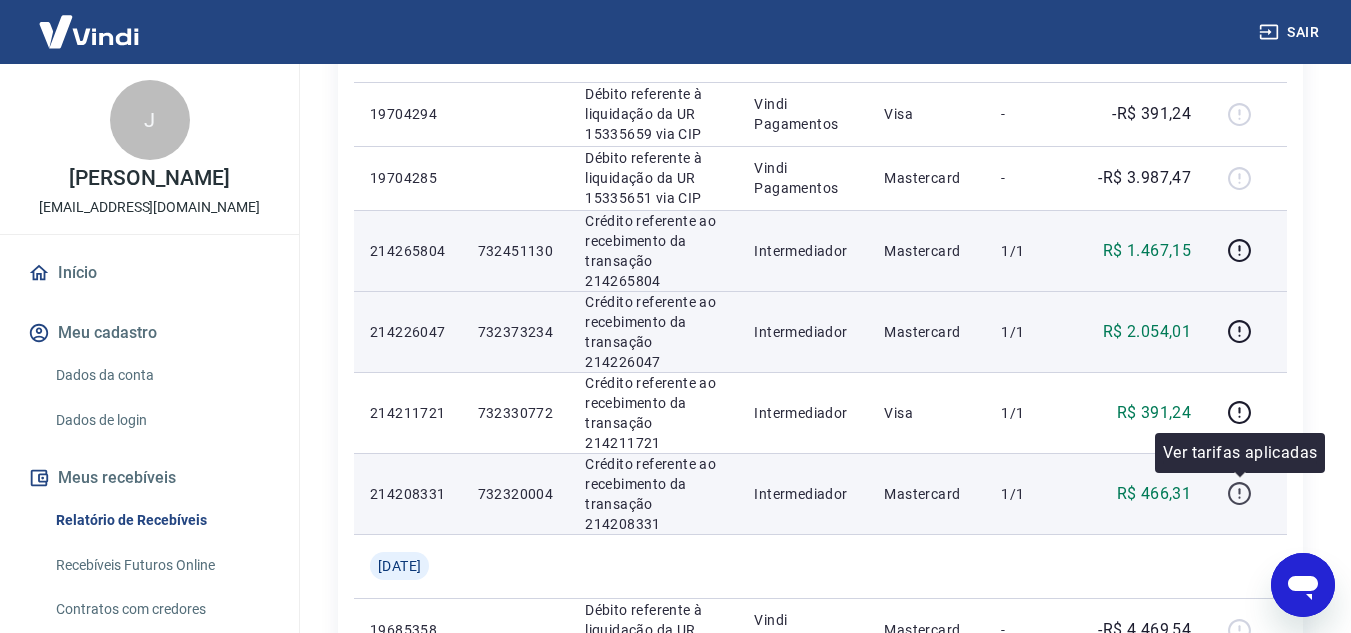 click 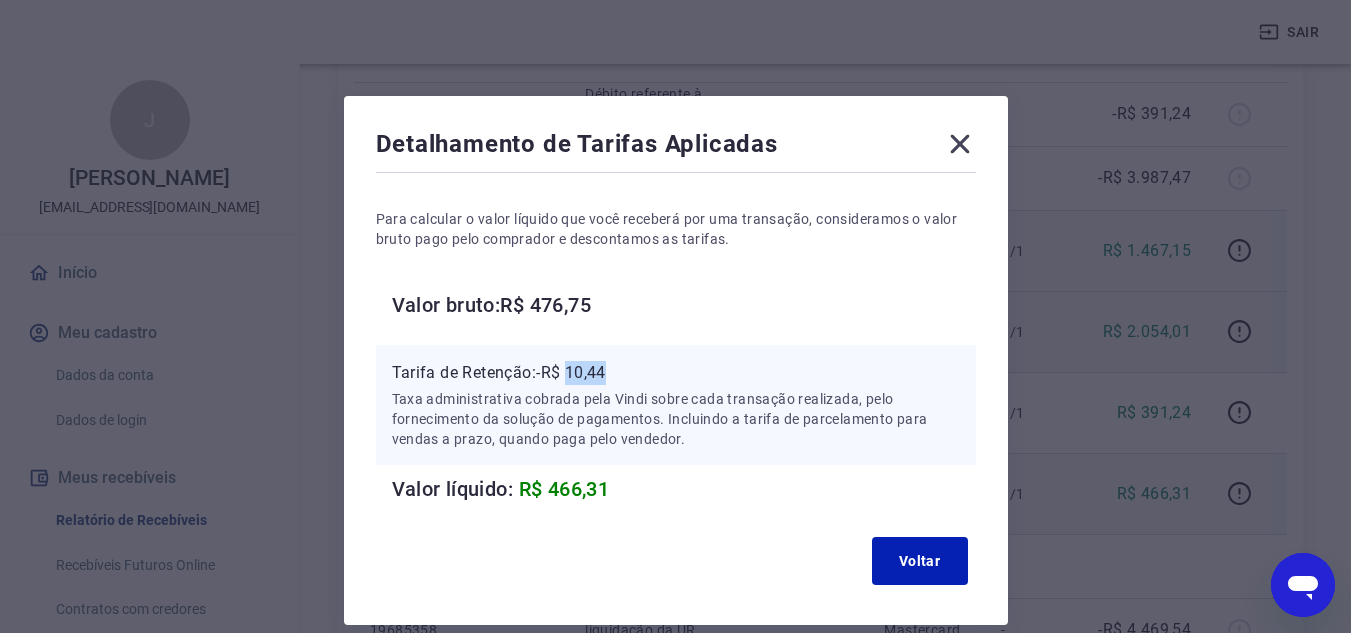 drag, startPoint x: 572, startPoint y: 371, endPoint x: 615, endPoint y: 374, distance: 43.104523 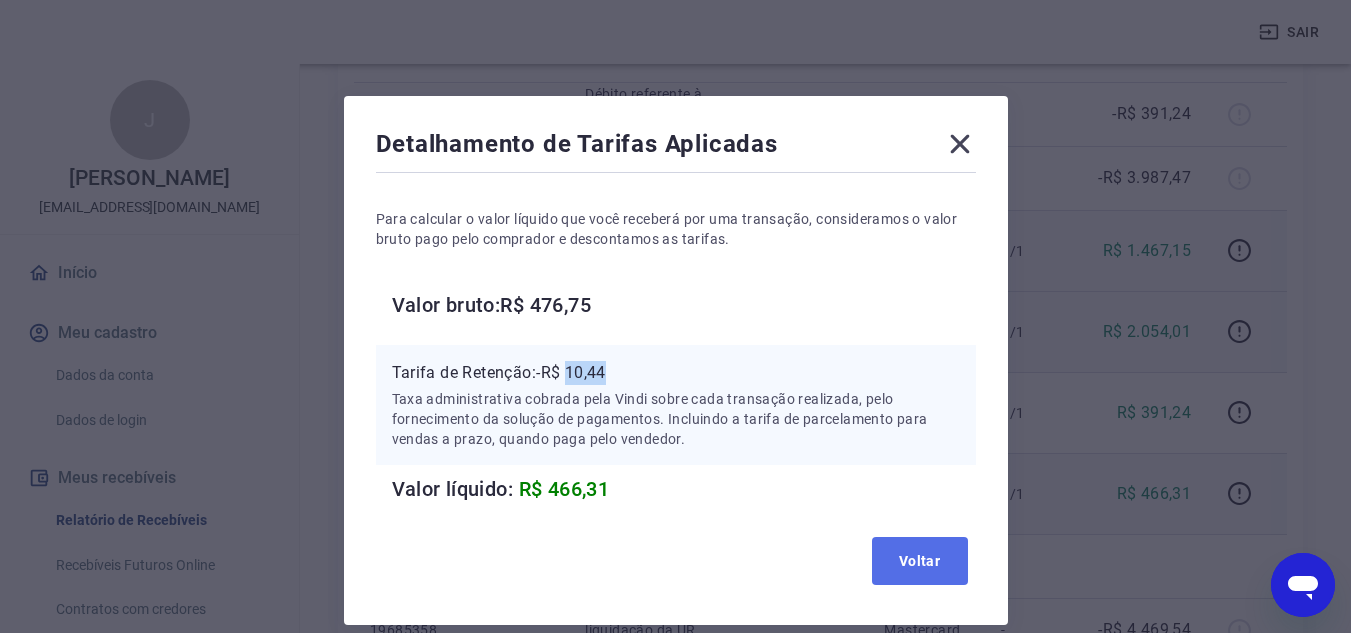 click on "Voltar" at bounding box center [920, 561] 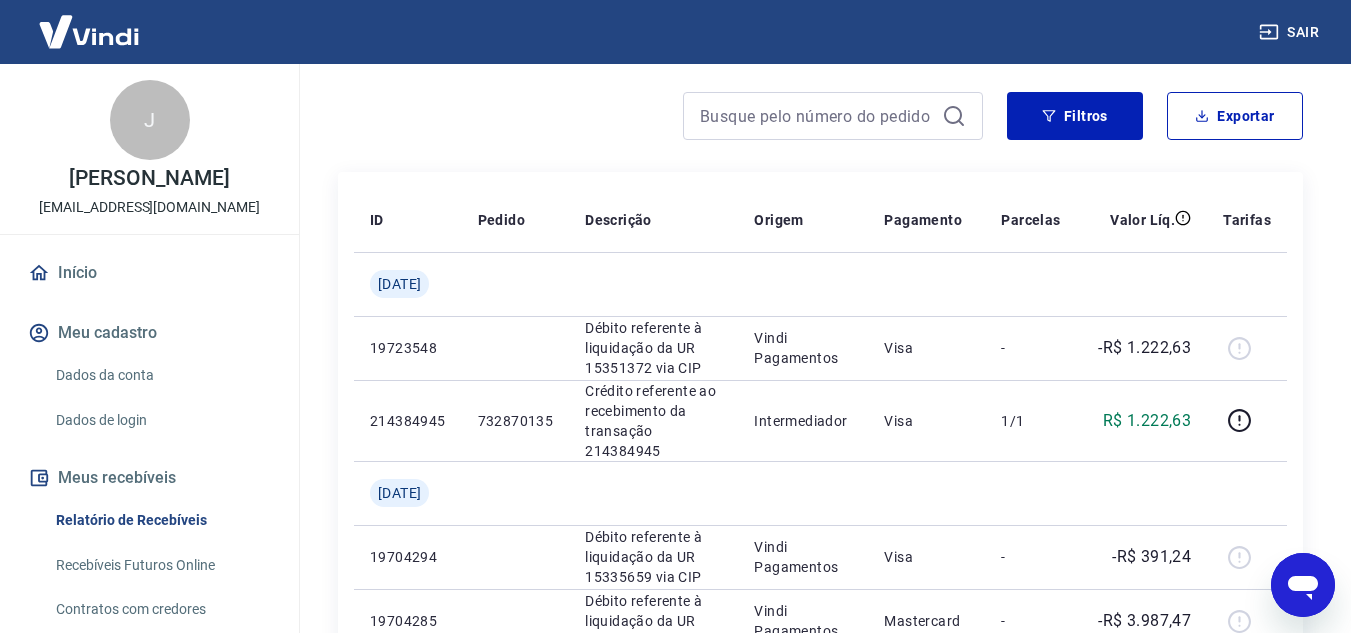 scroll, scrollTop: 0, scrollLeft: 0, axis: both 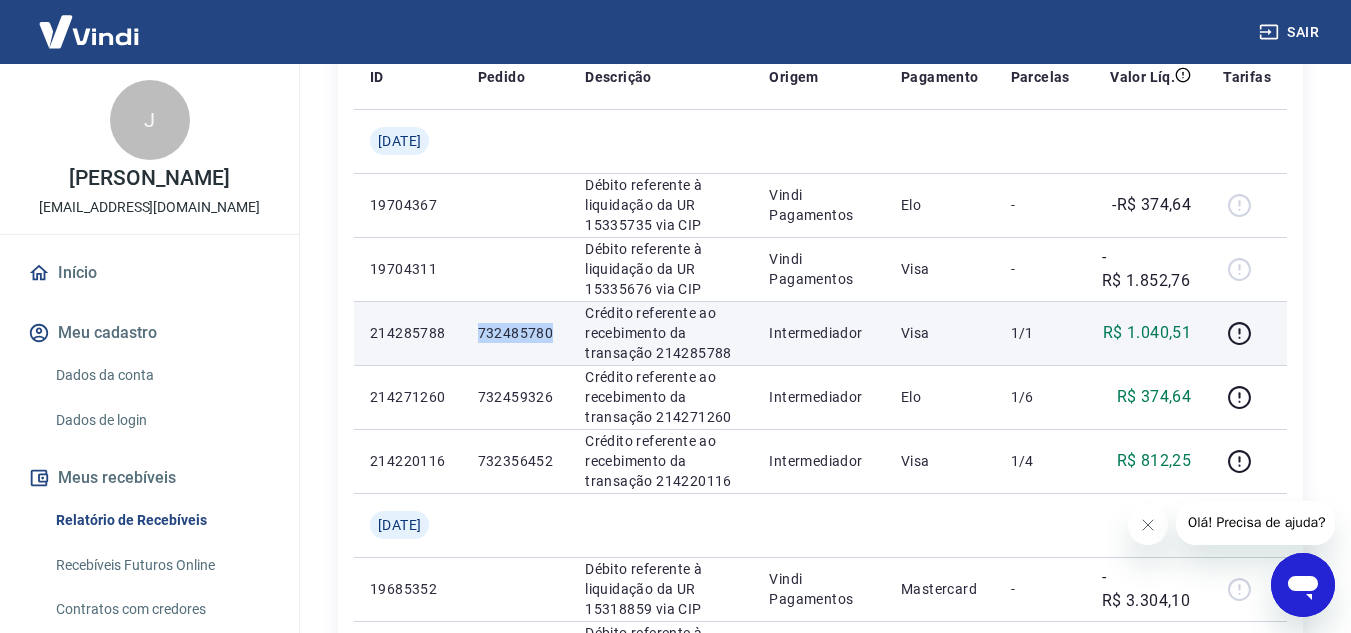 drag, startPoint x: 495, startPoint y: 333, endPoint x: 573, endPoint y: 334, distance: 78.00641 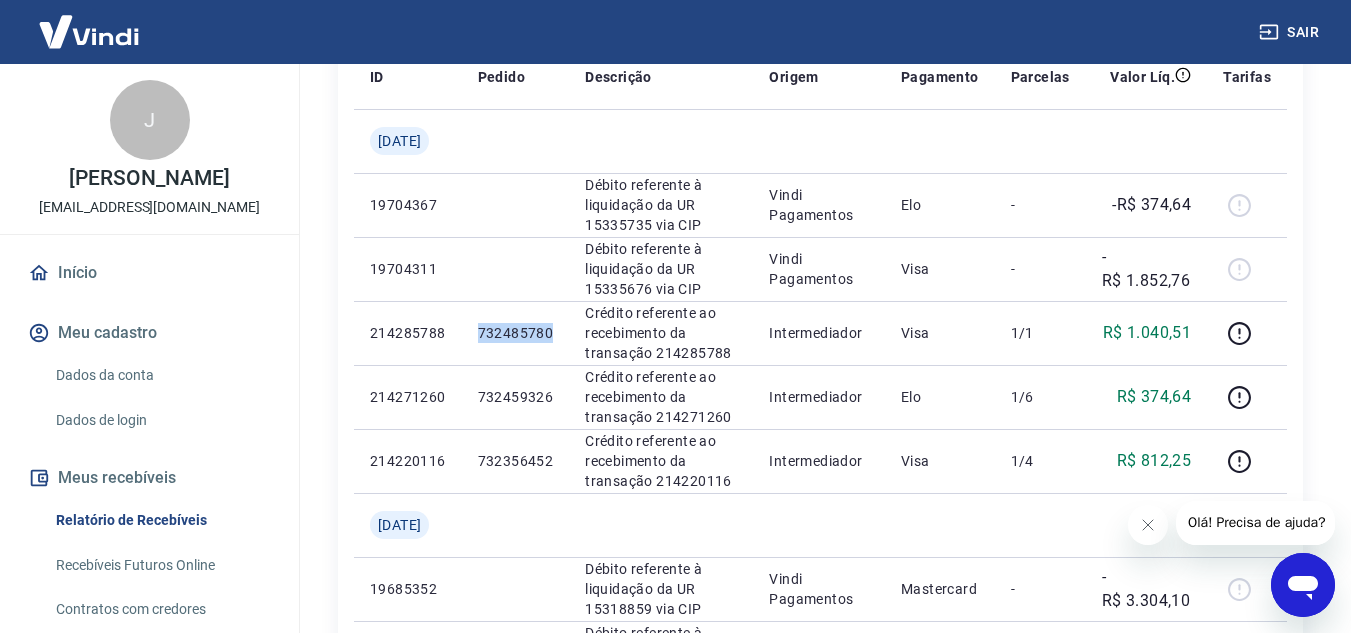 copy on "732485780" 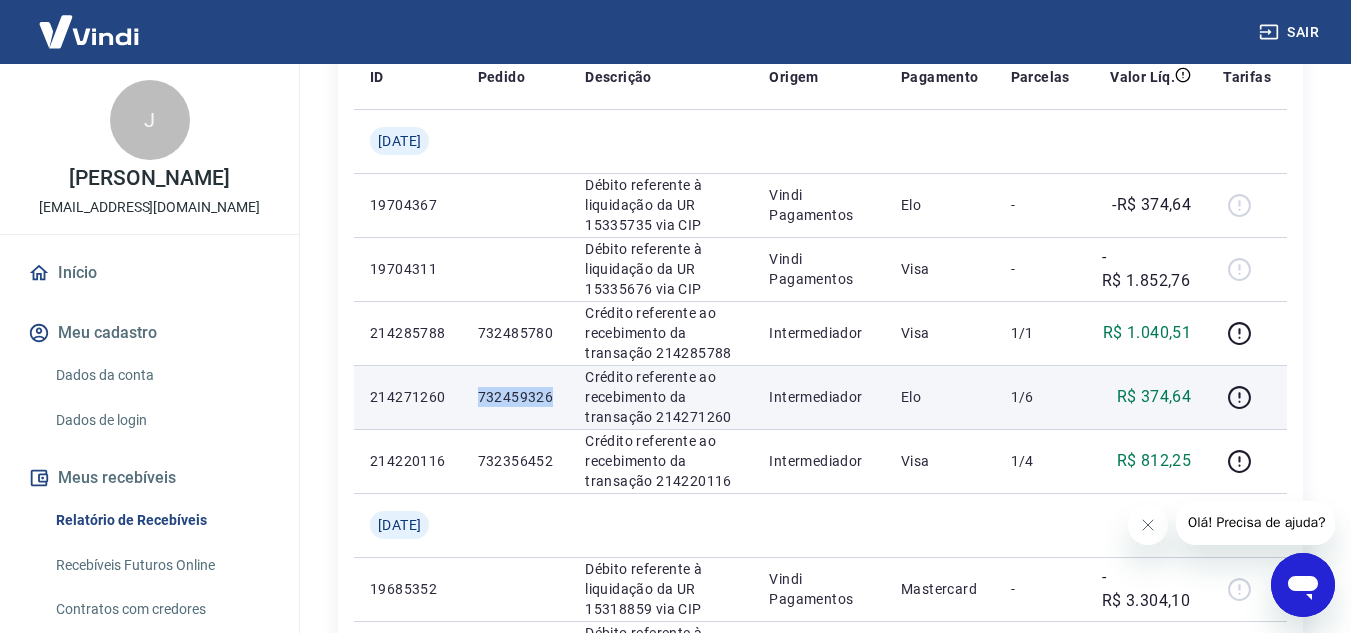 drag, startPoint x: 493, startPoint y: 402, endPoint x: 566, endPoint y: 404, distance: 73.02739 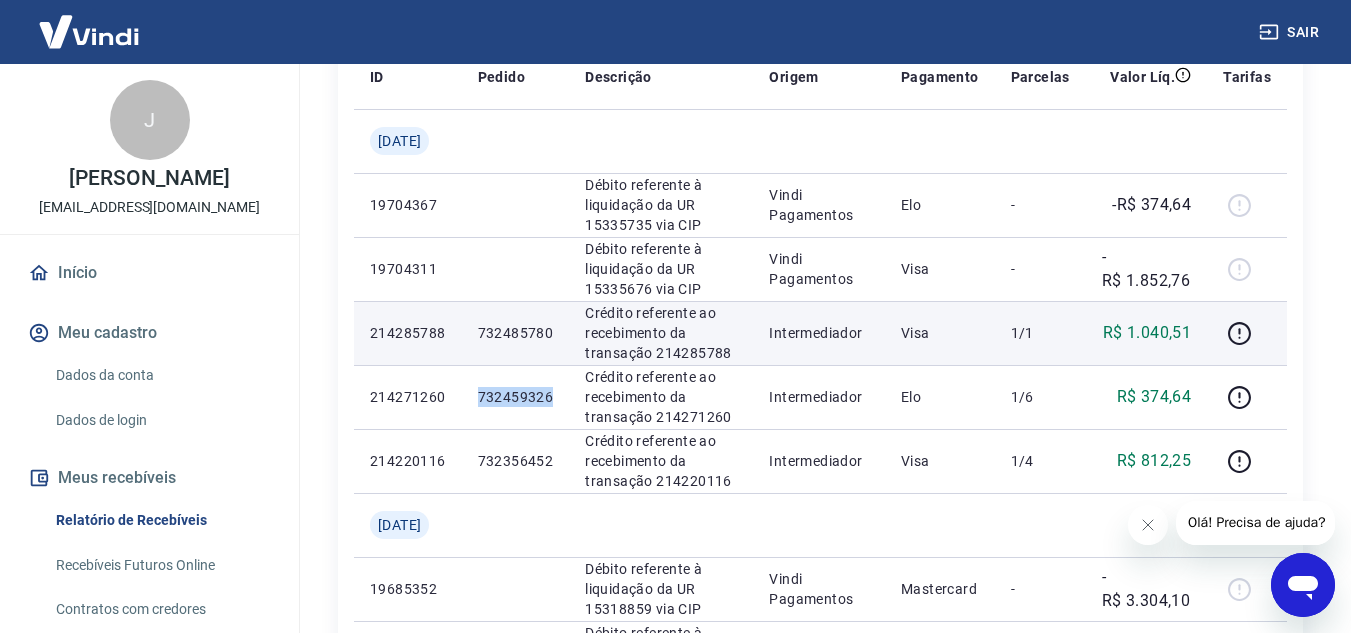copy on "732459326" 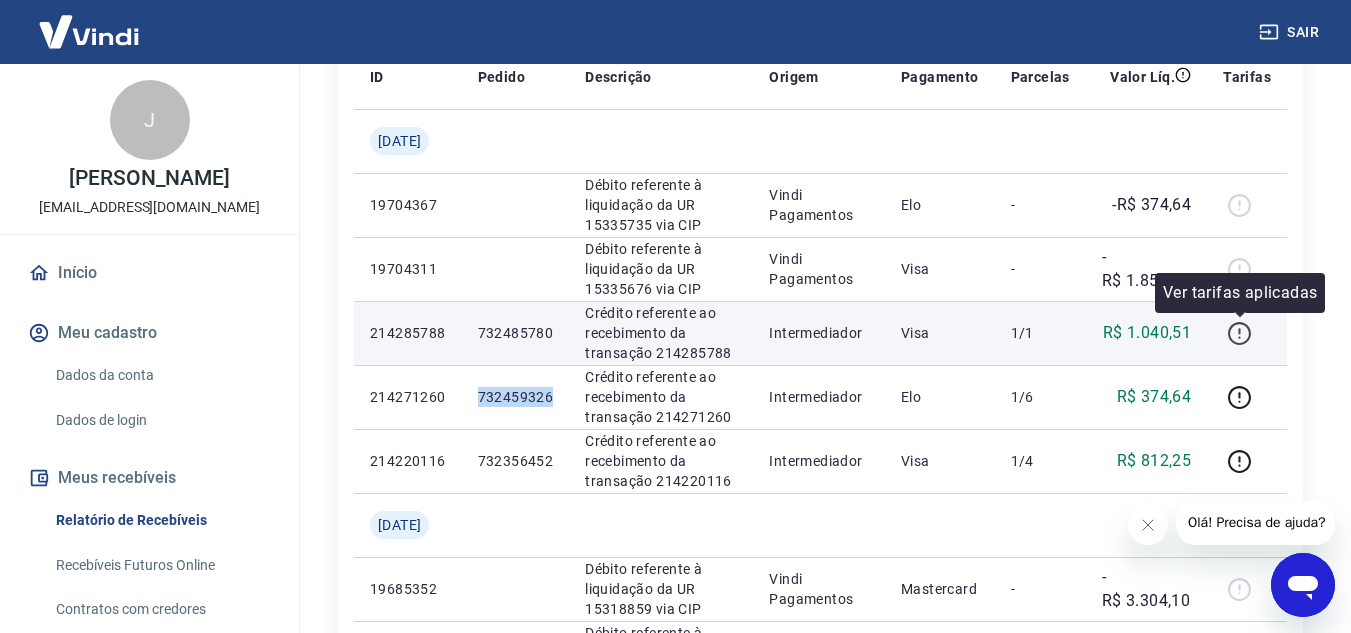 click 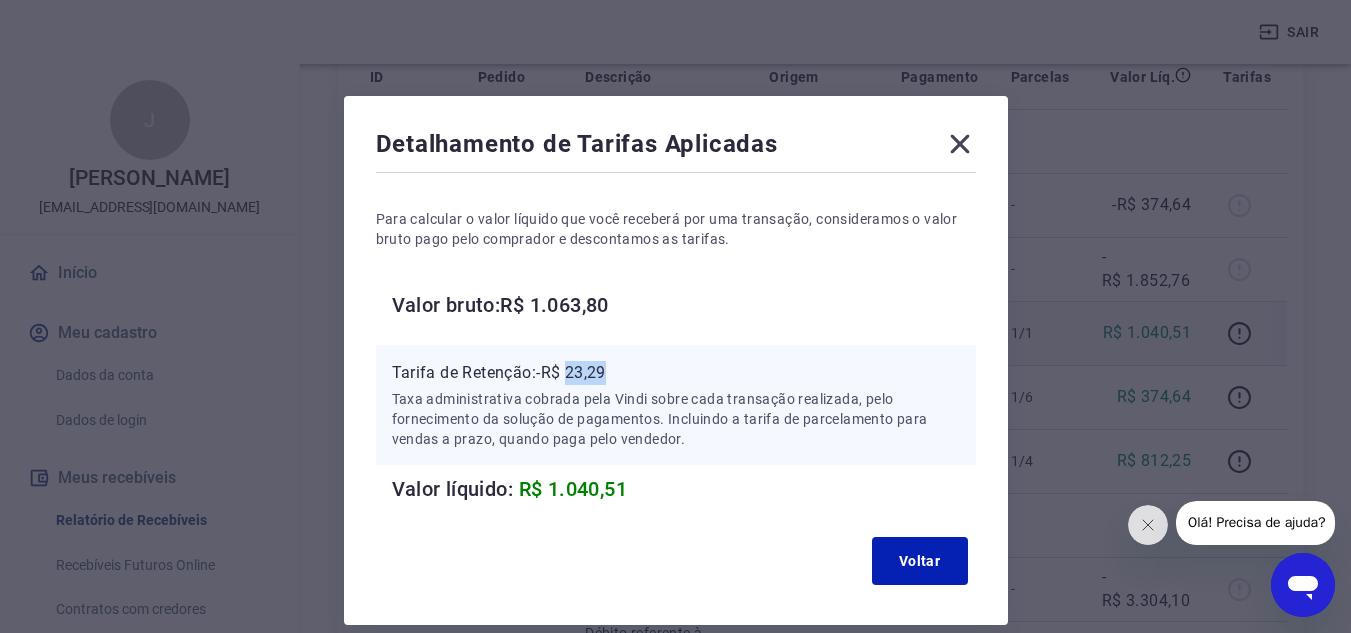 drag, startPoint x: 577, startPoint y: 374, endPoint x: 611, endPoint y: 382, distance: 34.928497 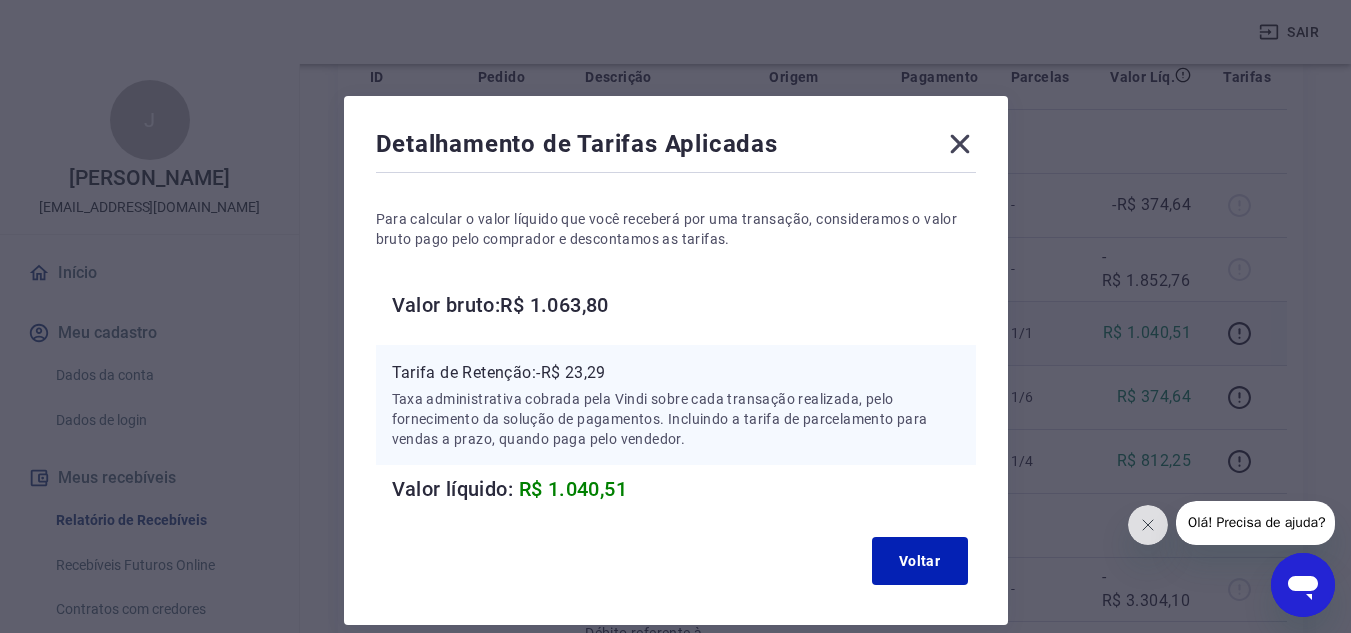 drag, startPoint x: 958, startPoint y: 142, endPoint x: 1162, endPoint y: 327, distance: 275.39246 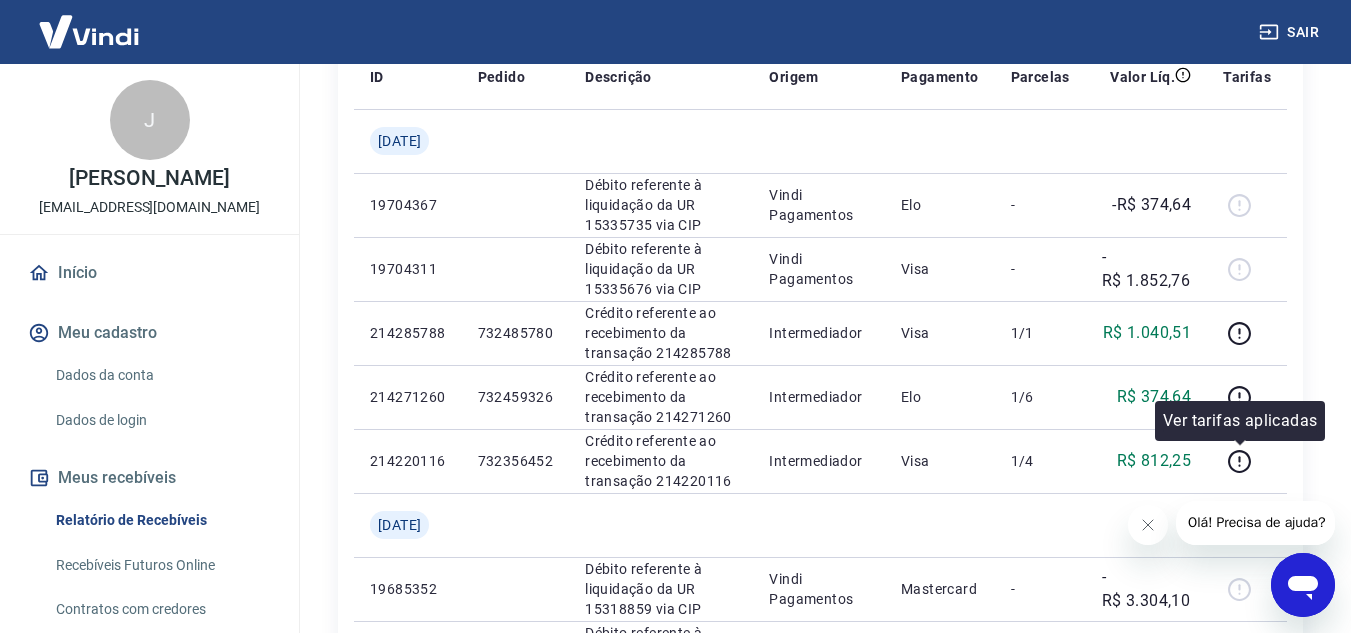 click on "Ver tarifas aplicadas" at bounding box center [1240, 421] 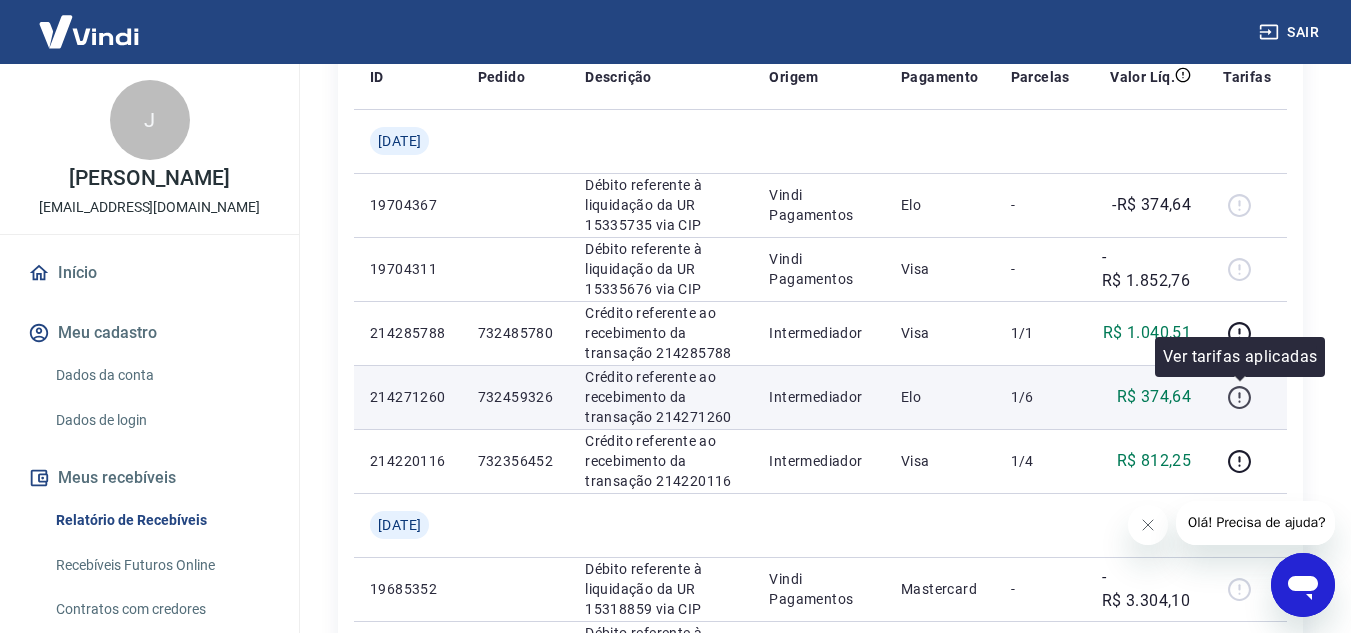 click 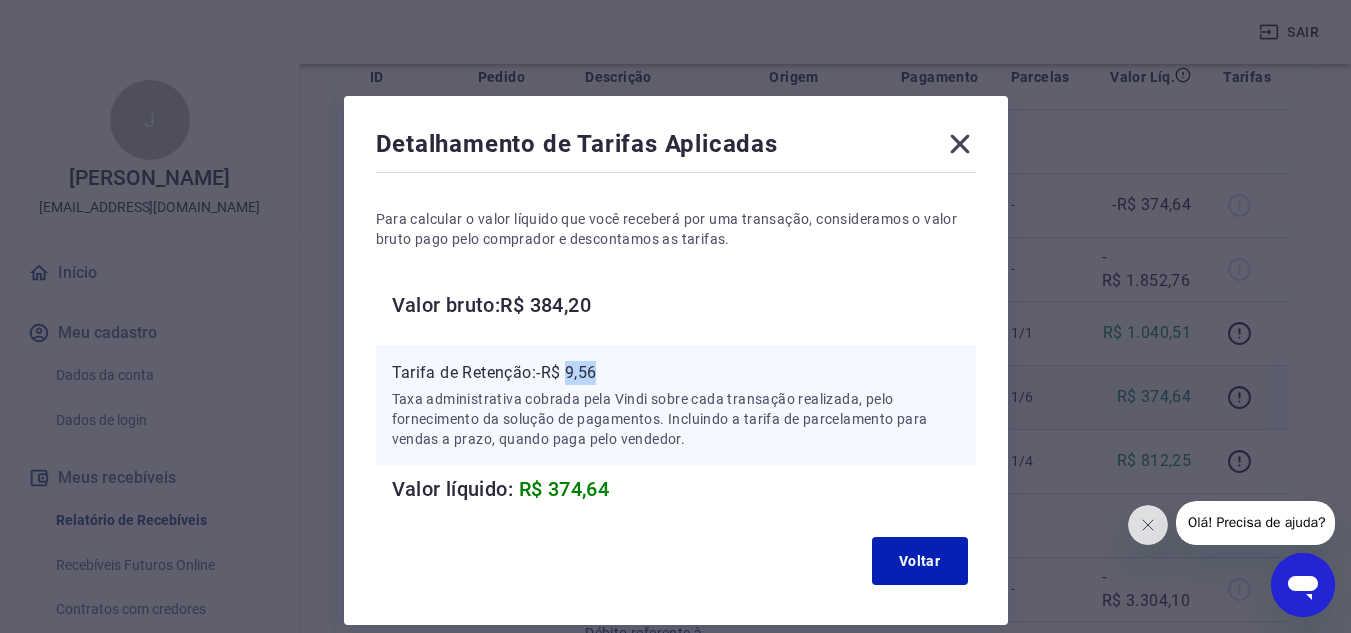 drag, startPoint x: 570, startPoint y: 369, endPoint x: 624, endPoint y: 375, distance: 54.33231 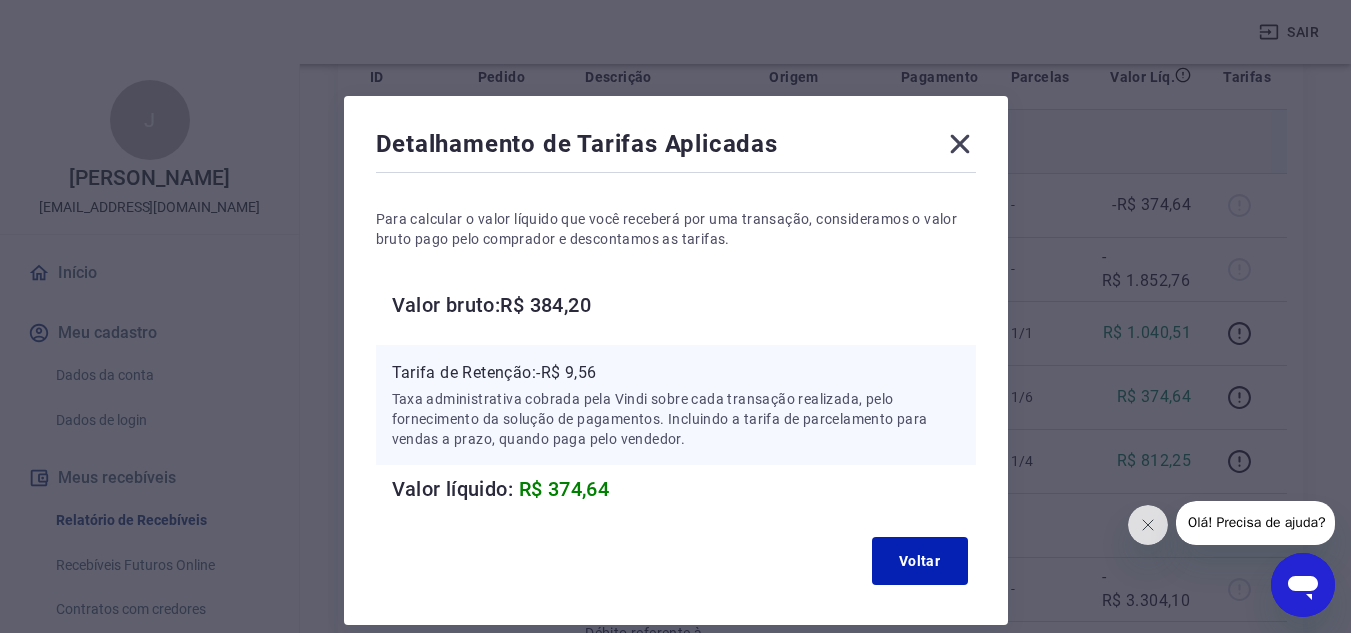click 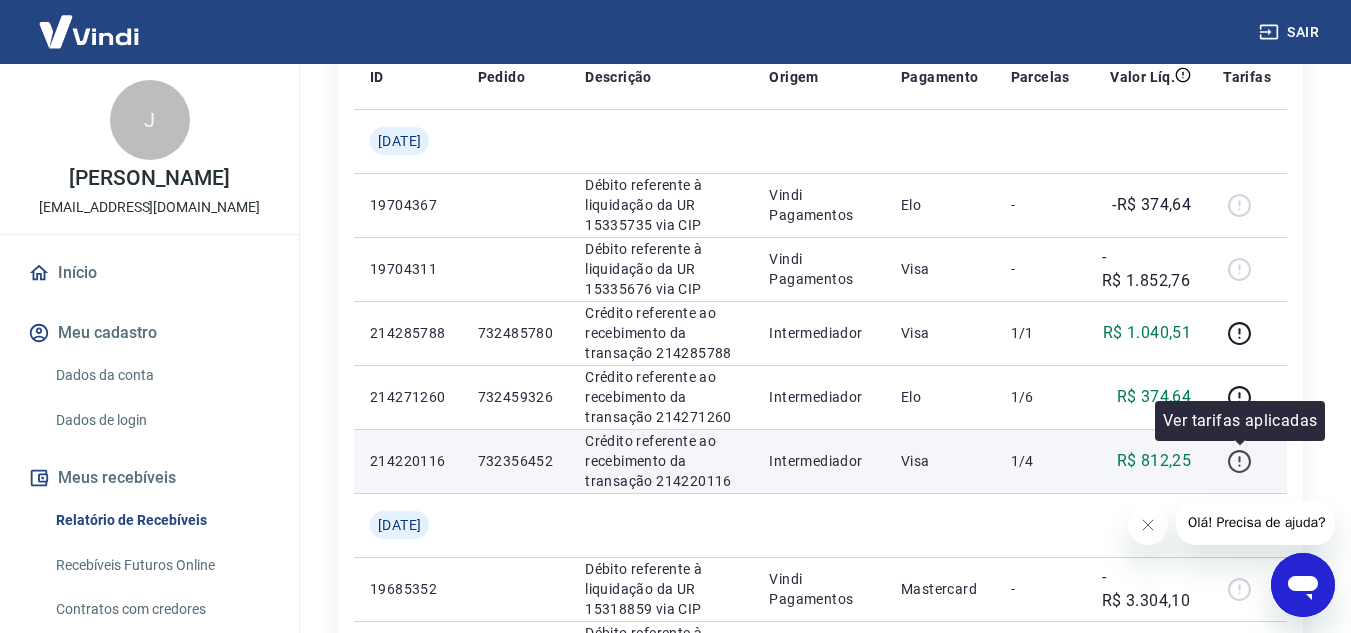 click 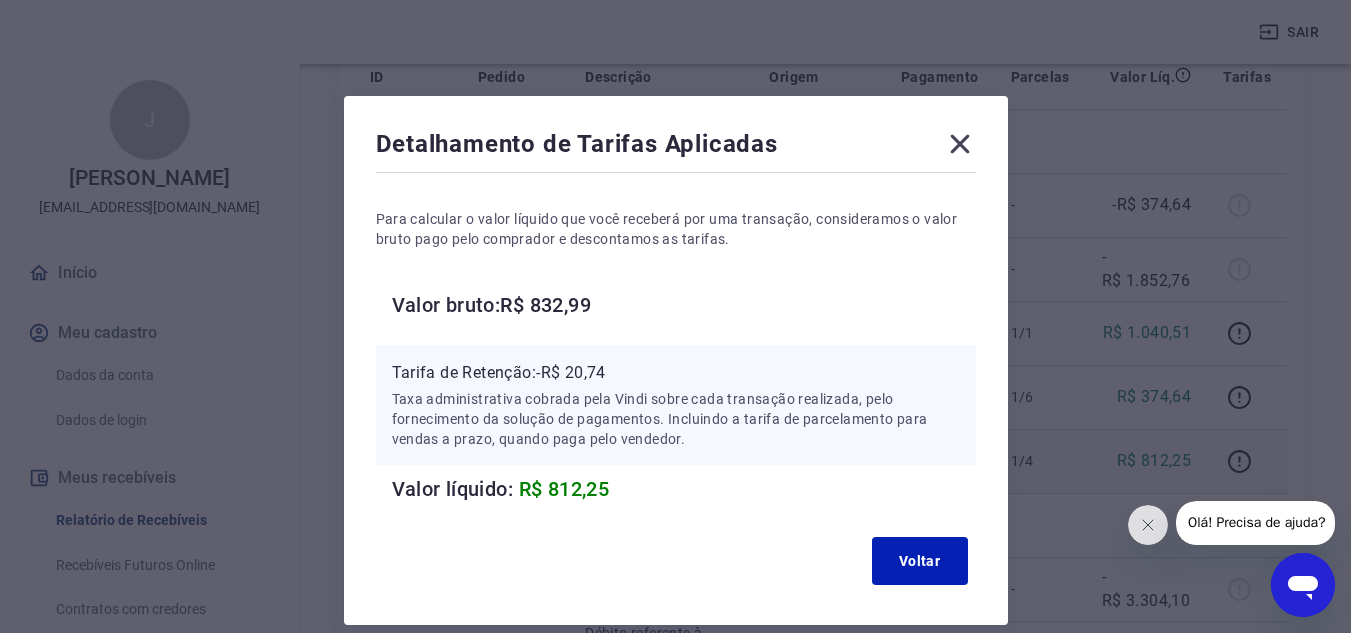 click on "Tarifa de Retenção:  -R$ 20,74" at bounding box center [676, 373] 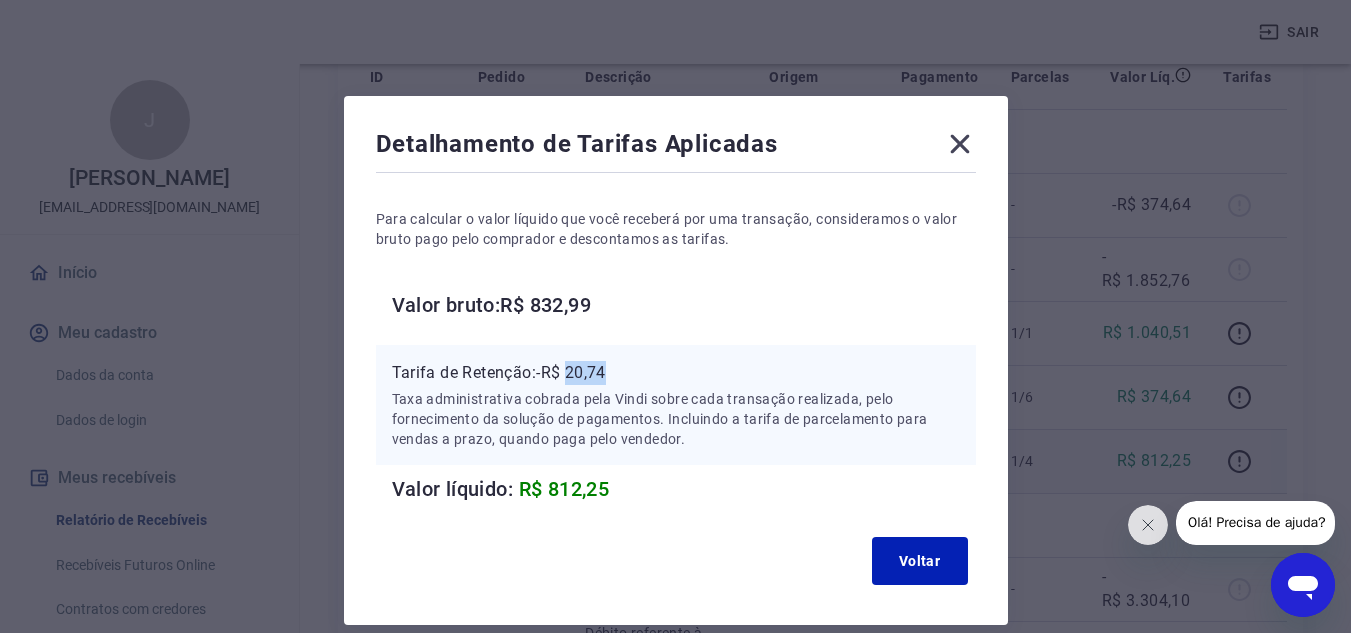 drag, startPoint x: 571, startPoint y: 371, endPoint x: 612, endPoint y: 371, distance: 41 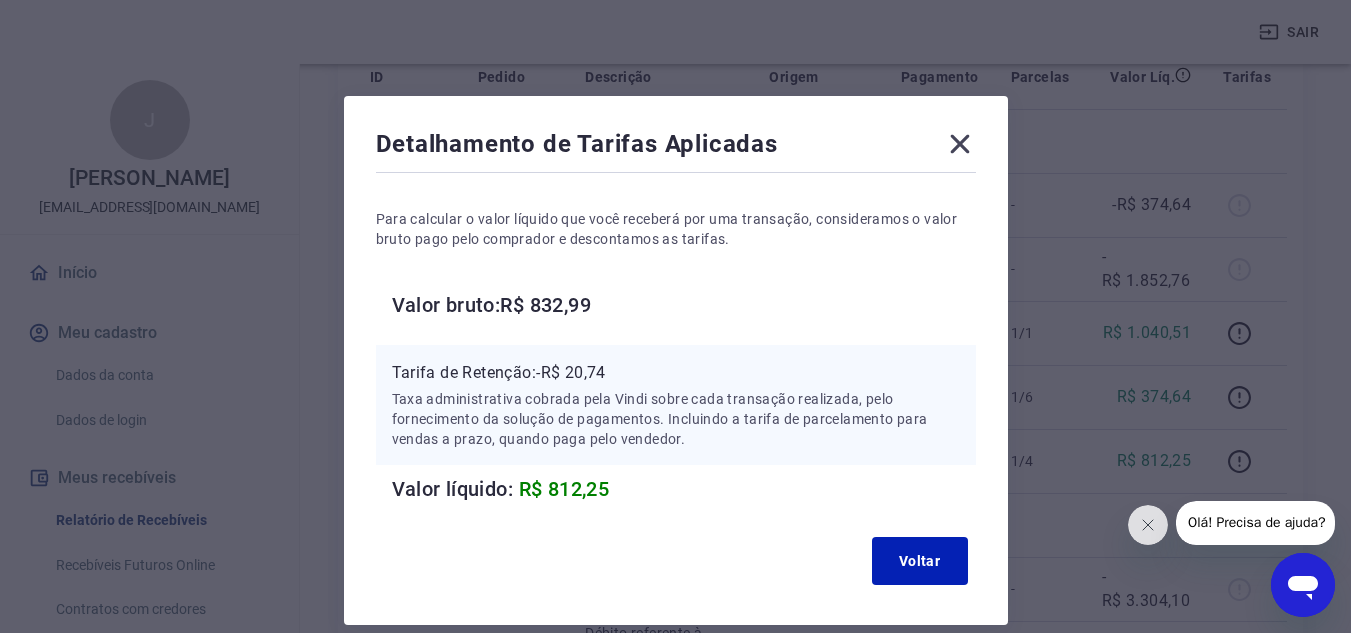 drag, startPoint x: 969, startPoint y: 147, endPoint x: 1354, endPoint y: 302, distance: 415.03012 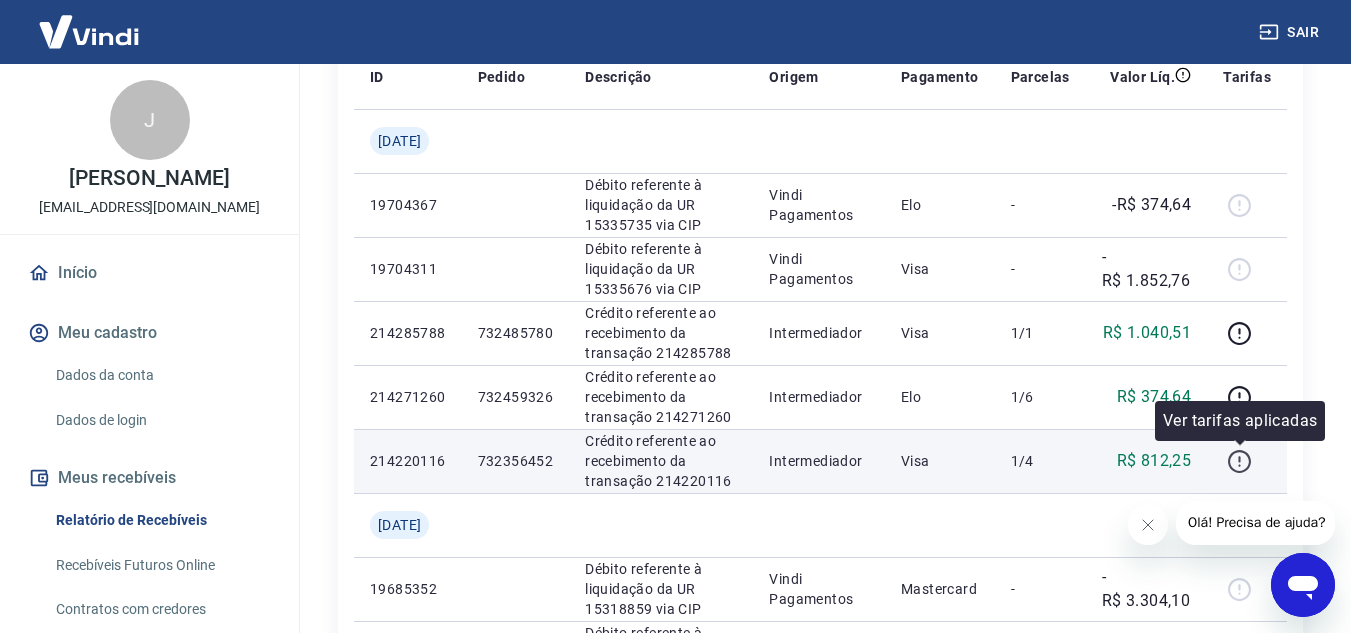click 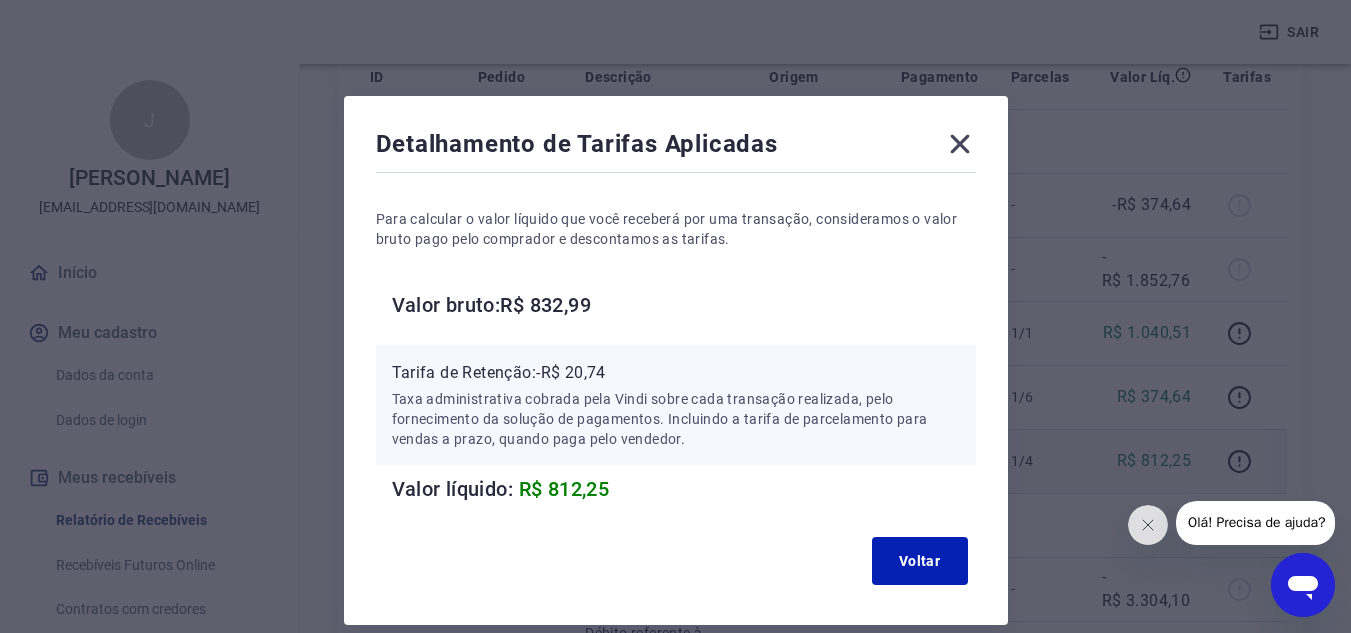 click 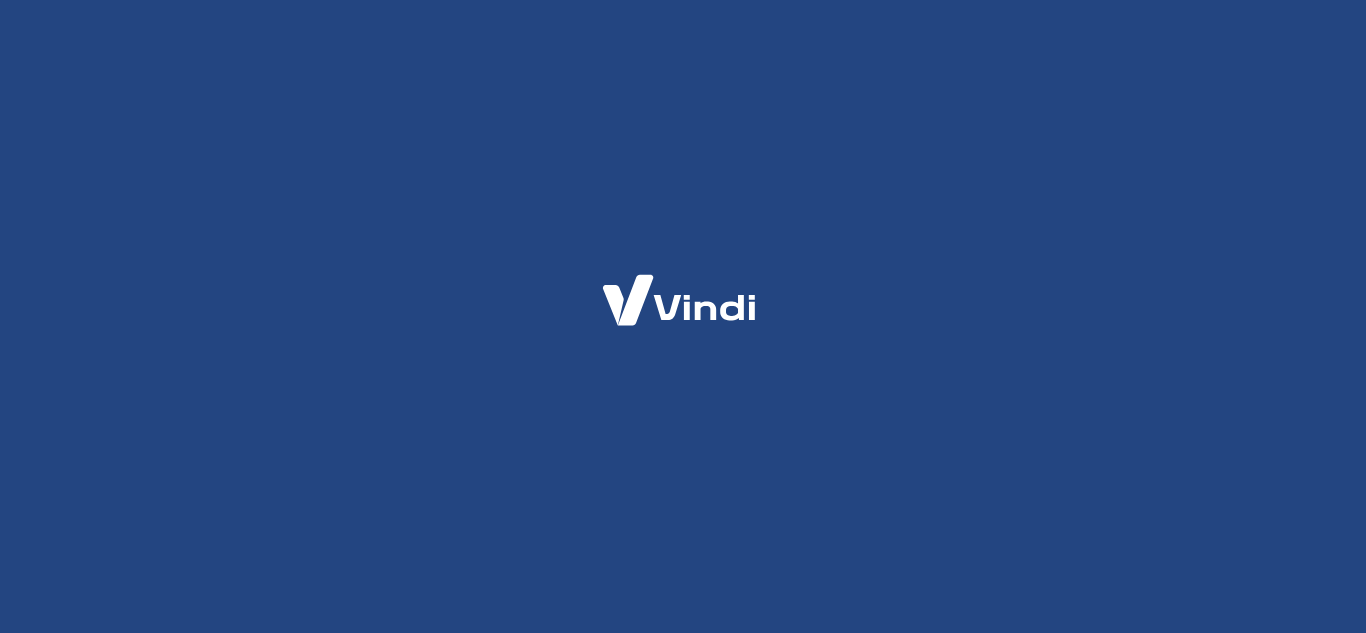 scroll, scrollTop: 0, scrollLeft: 0, axis: both 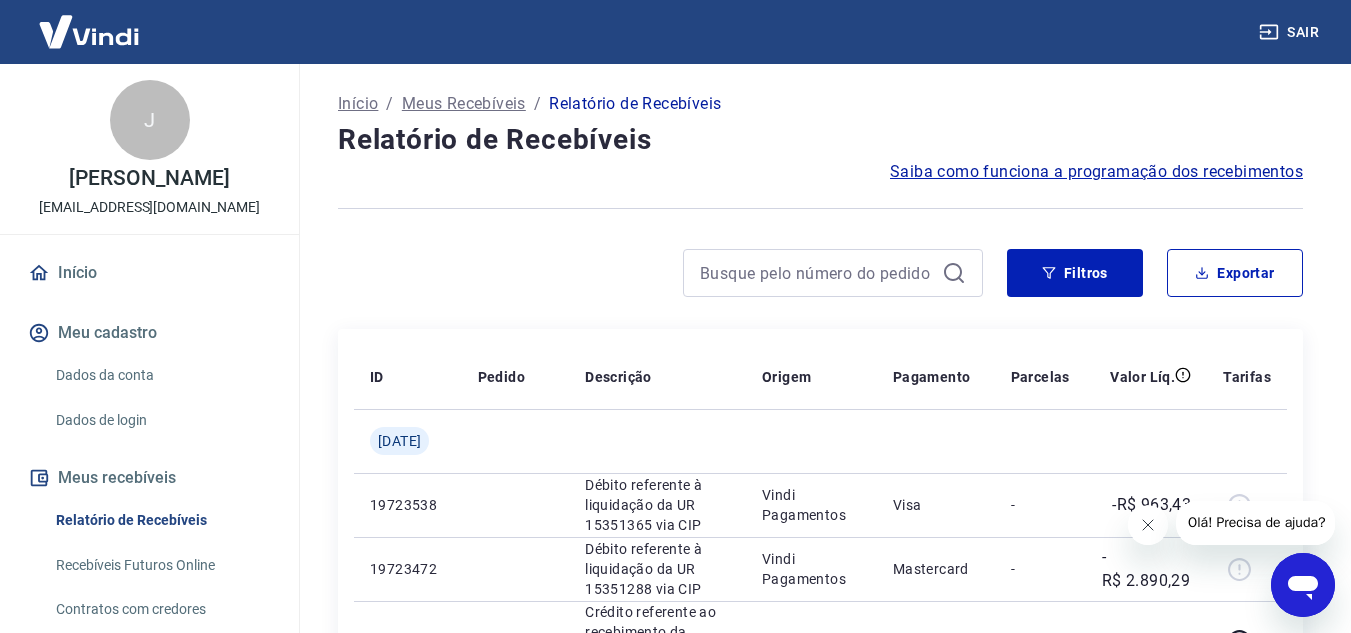 click 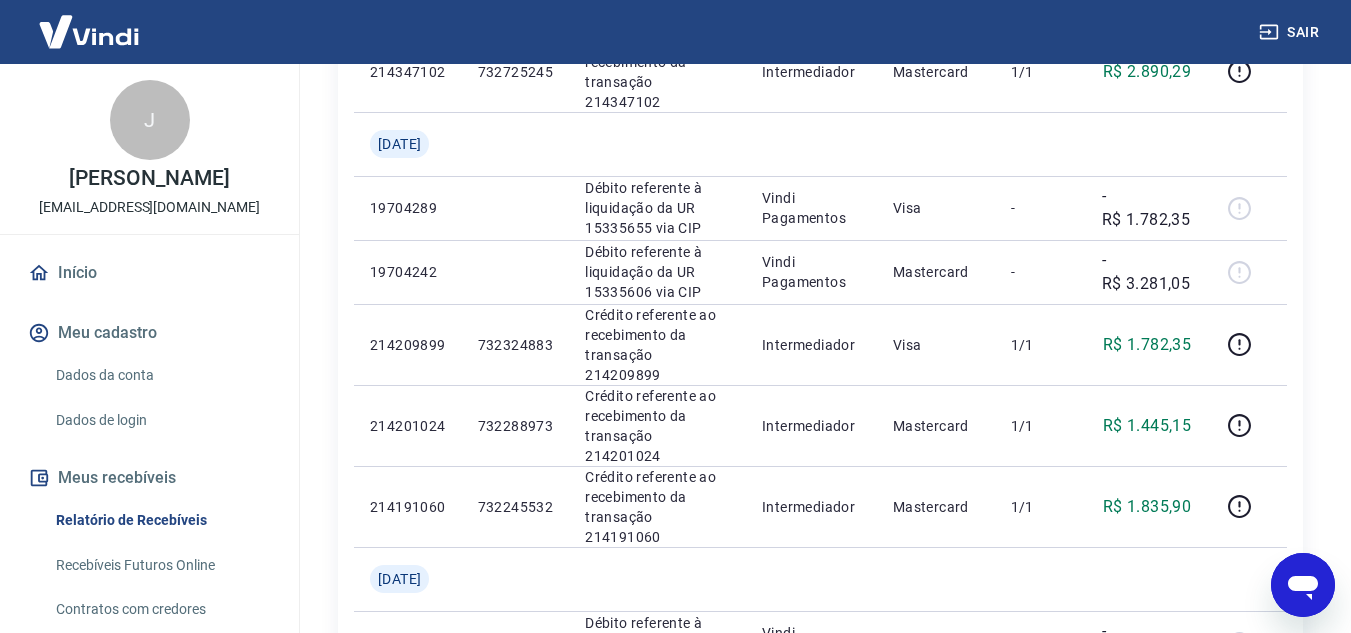 scroll, scrollTop: 700, scrollLeft: 0, axis: vertical 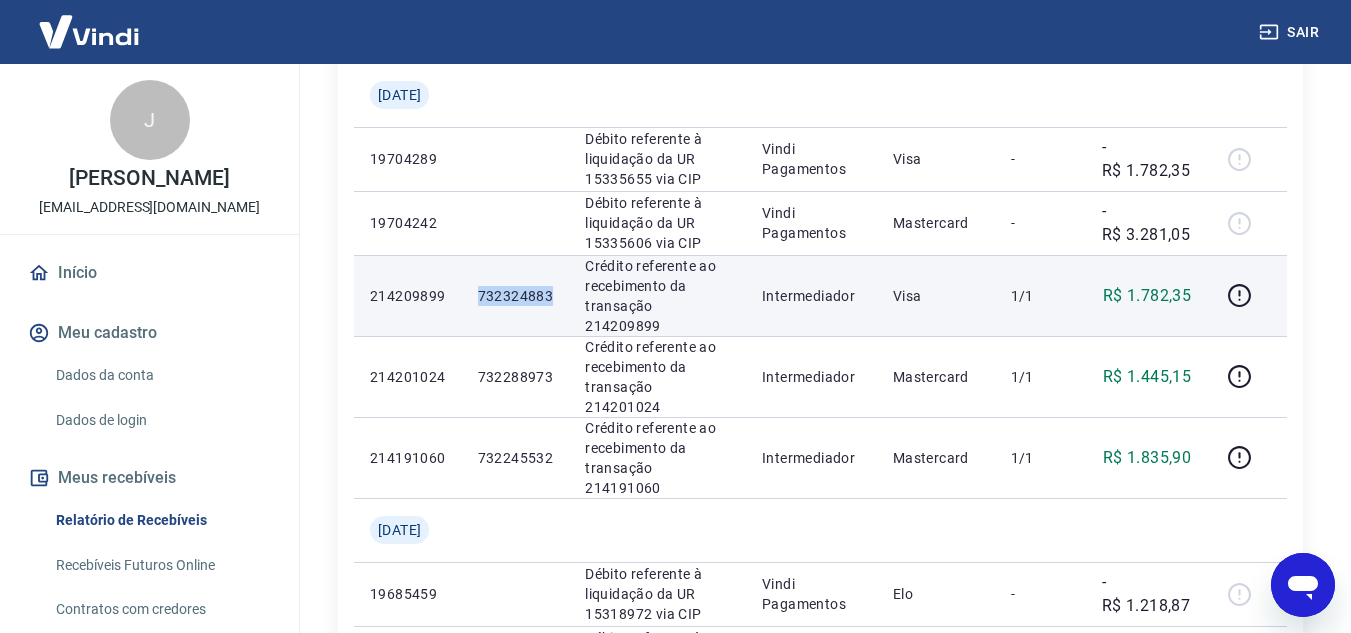 drag, startPoint x: 491, startPoint y: 293, endPoint x: 568, endPoint y: 297, distance: 77.10383 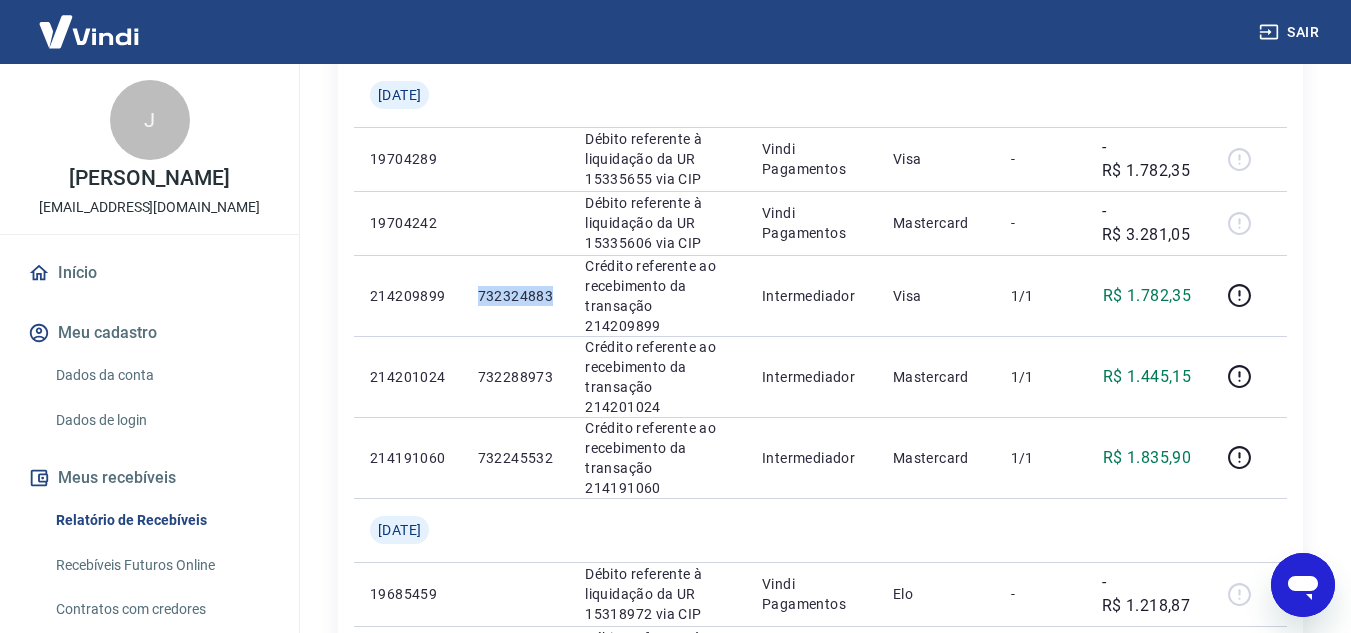 copy on "732324883" 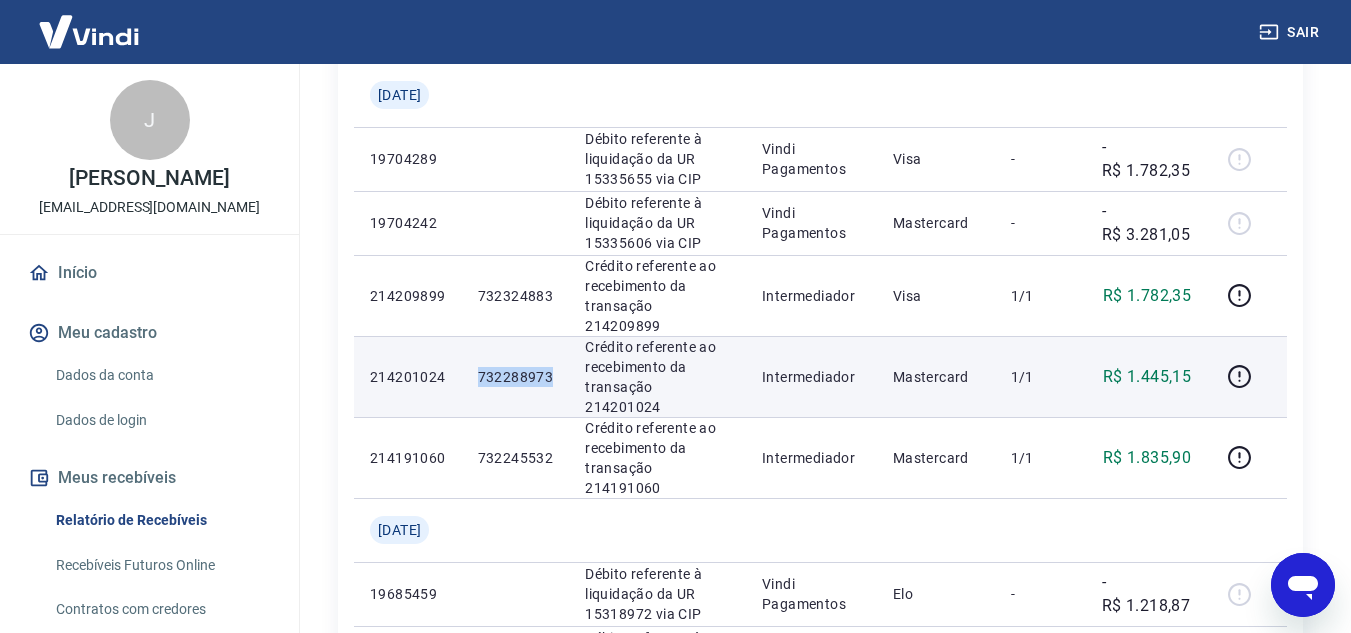 drag, startPoint x: 490, startPoint y: 374, endPoint x: 580, endPoint y: 374, distance: 90 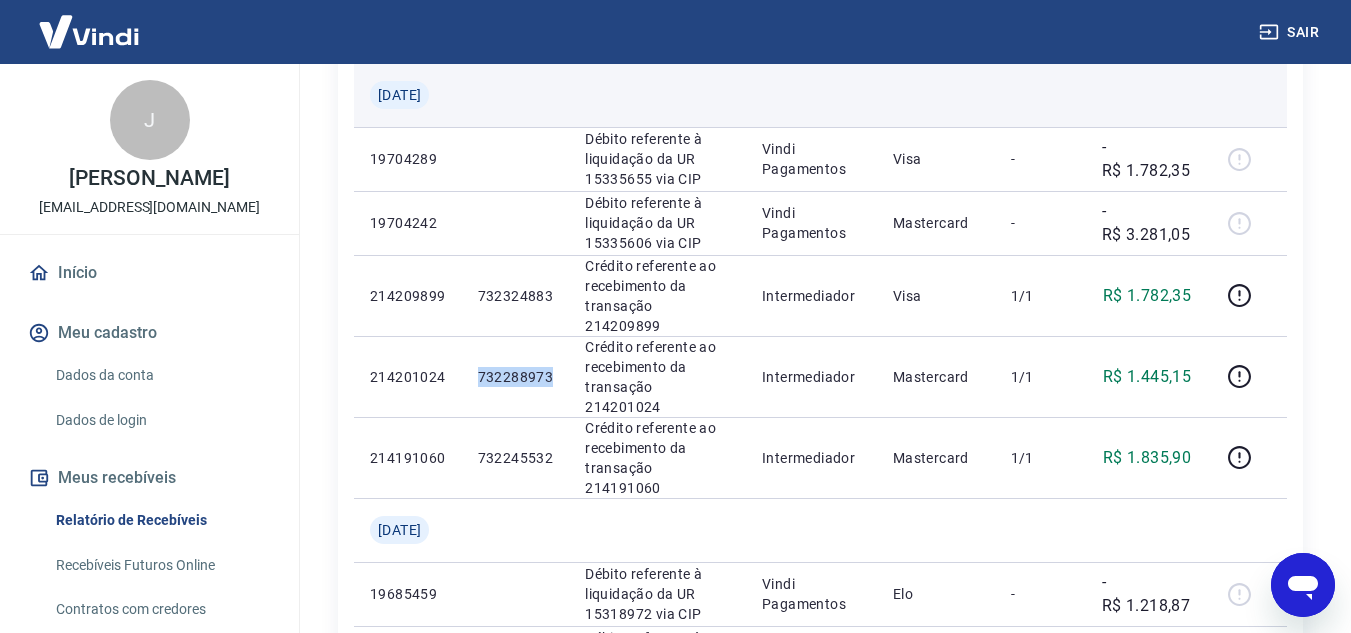 copy on "732288973" 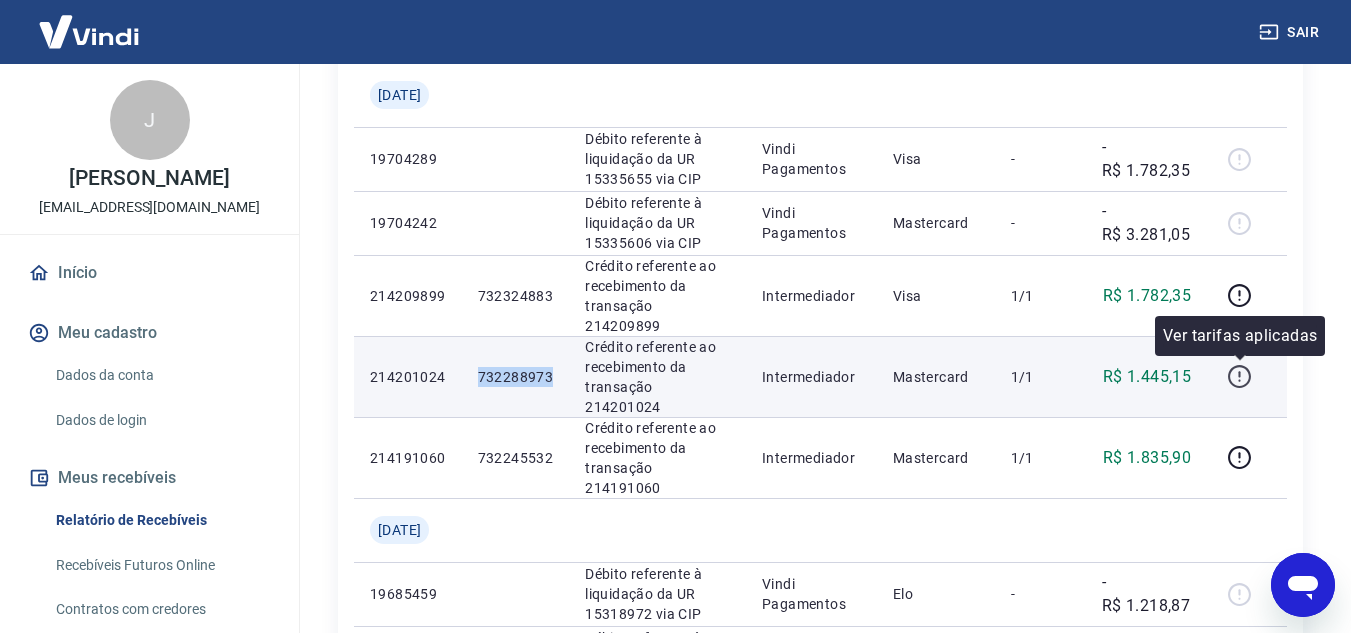 click 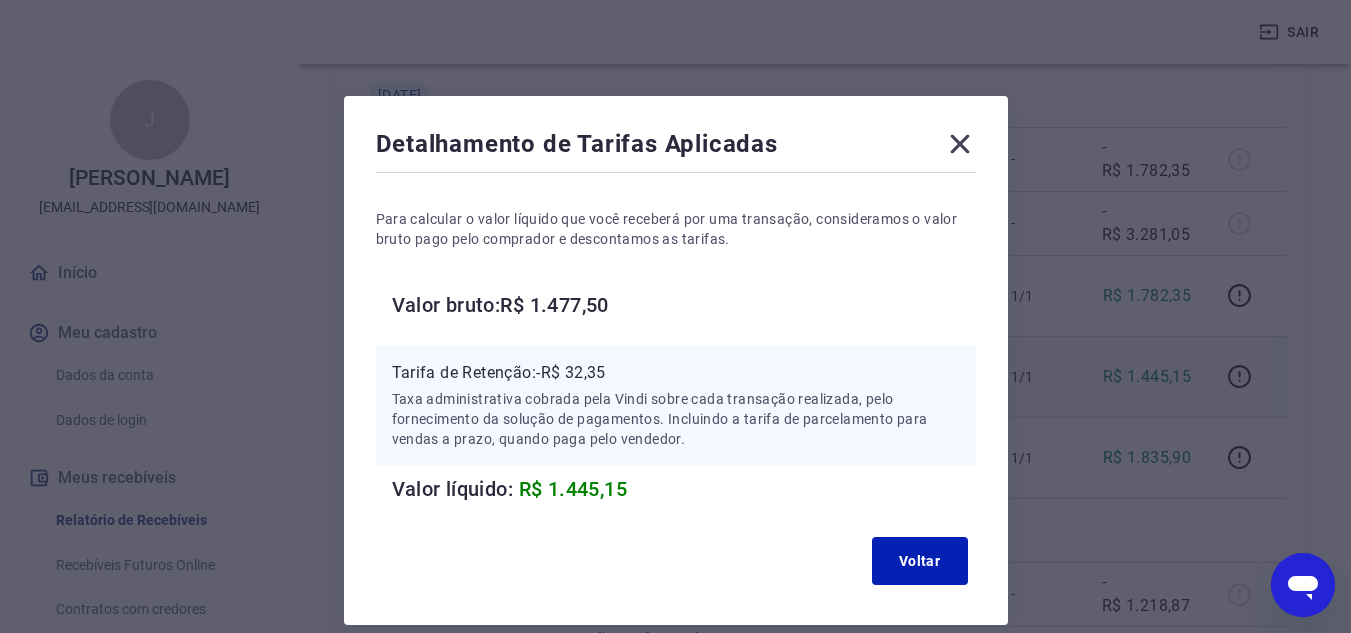 click 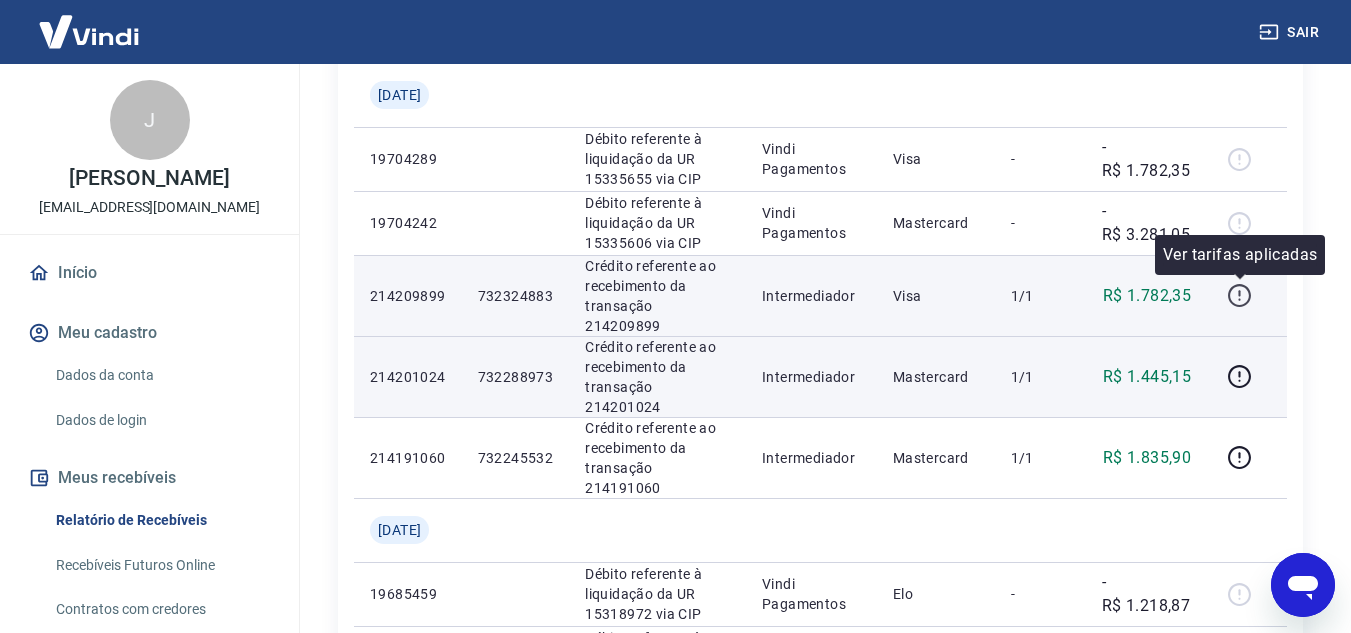 click 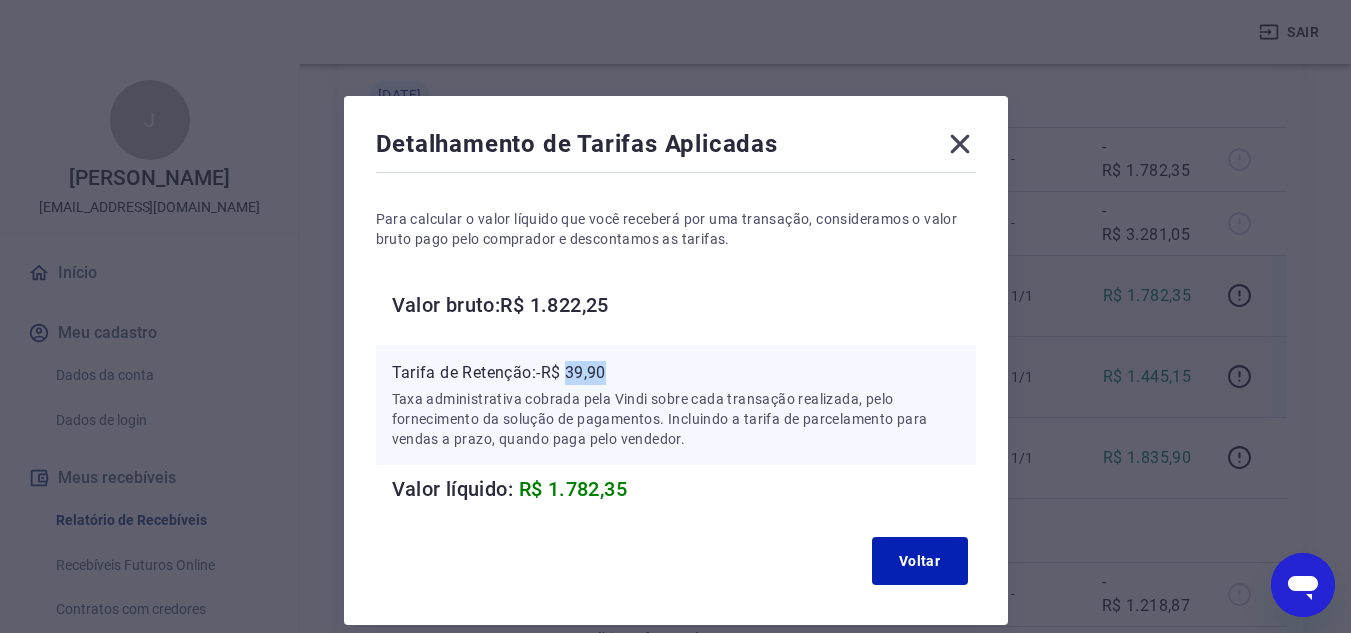 drag, startPoint x: 569, startPoint y: 371, endPoint x: 615, endPoint y: 371, distance: 46 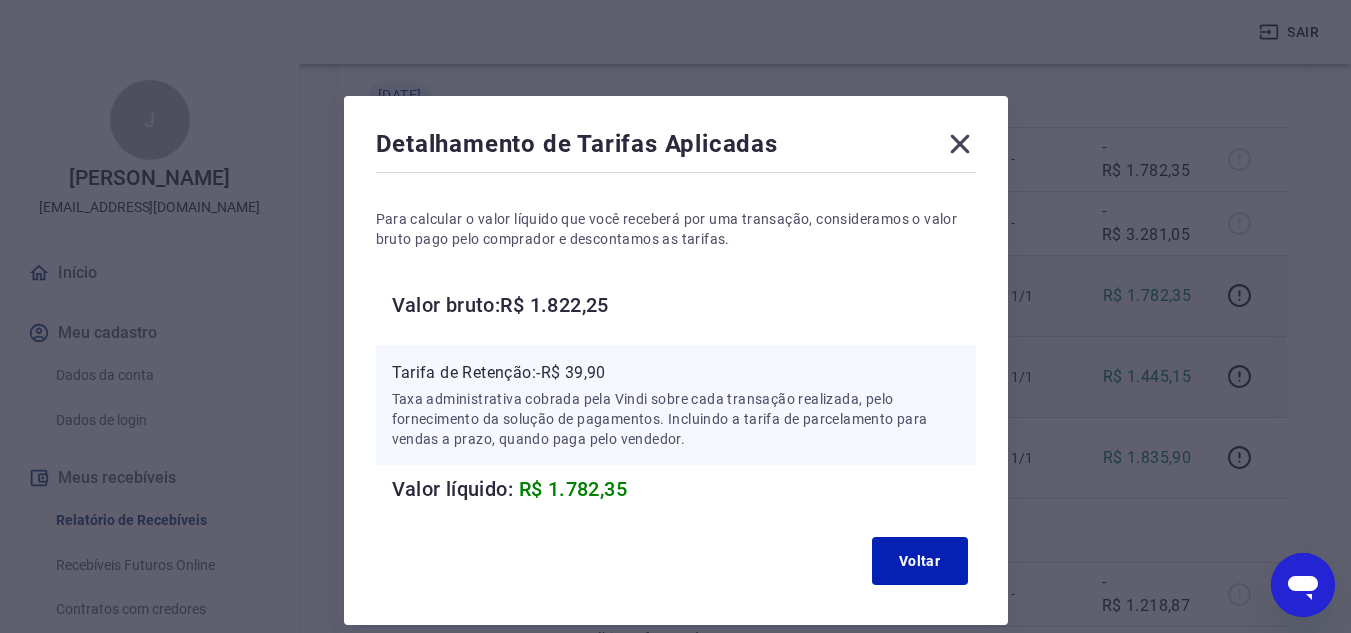 click 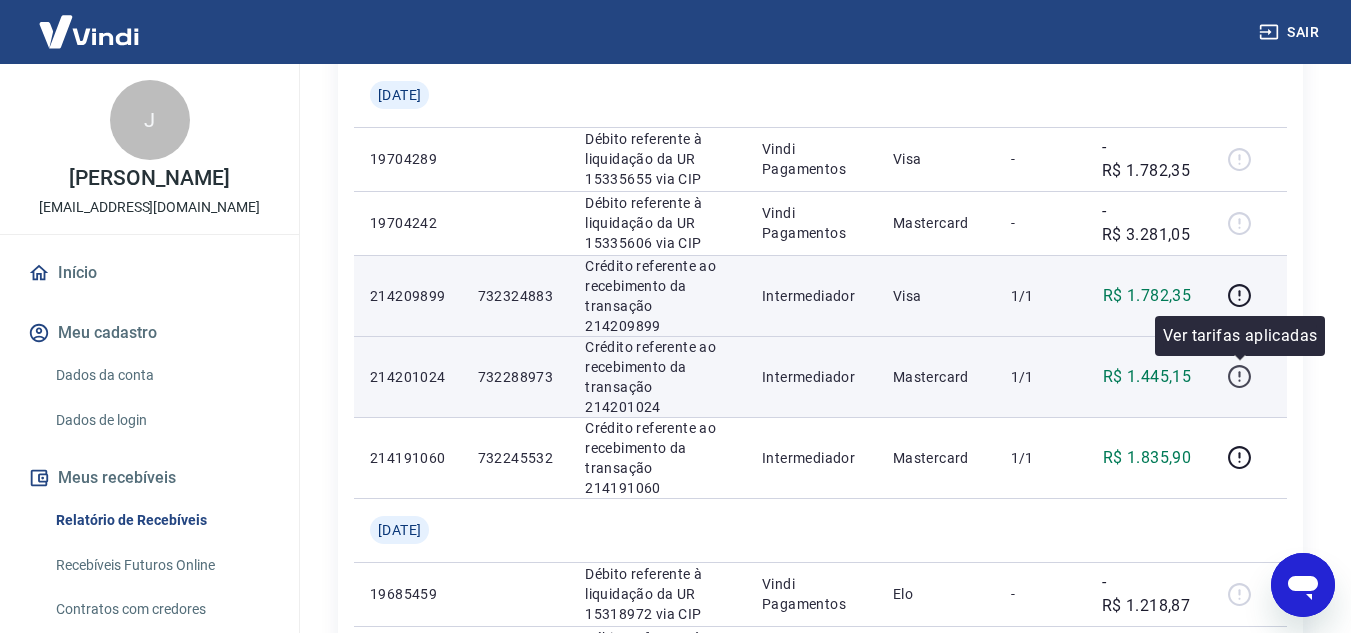 click 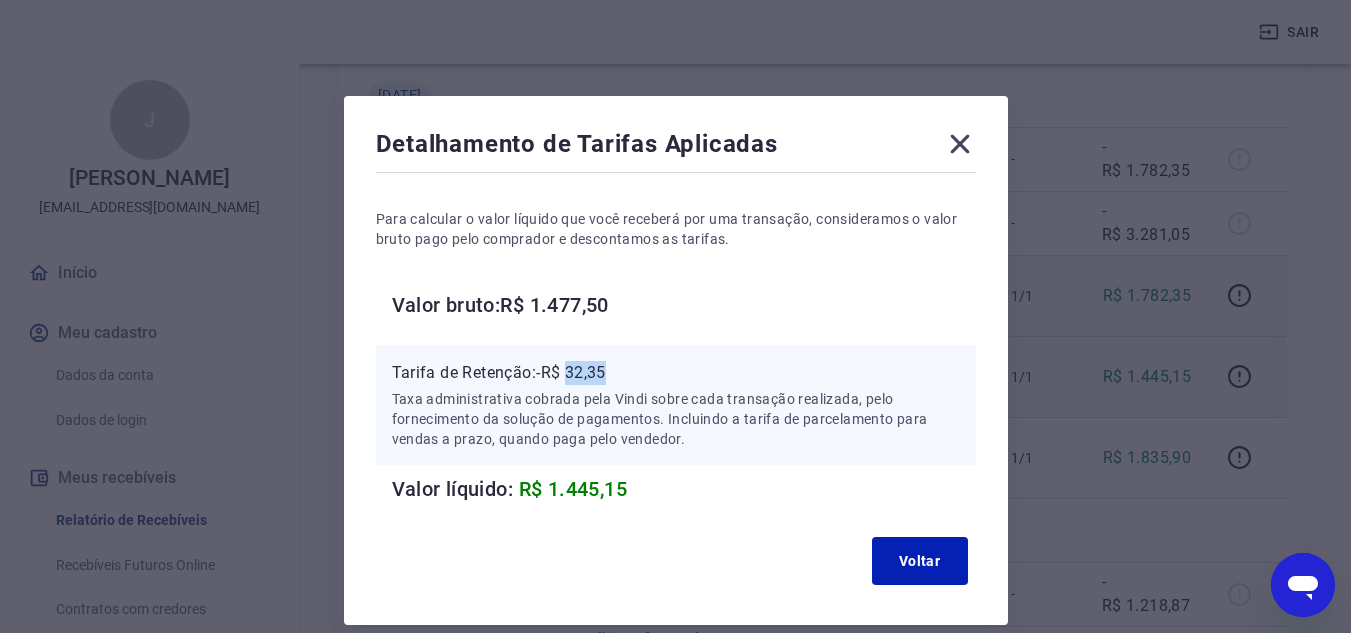 drag, startPoint x: 568, startPoint y: 371, endPoint x: 620, endPoint y: 373, distance: 52.03845 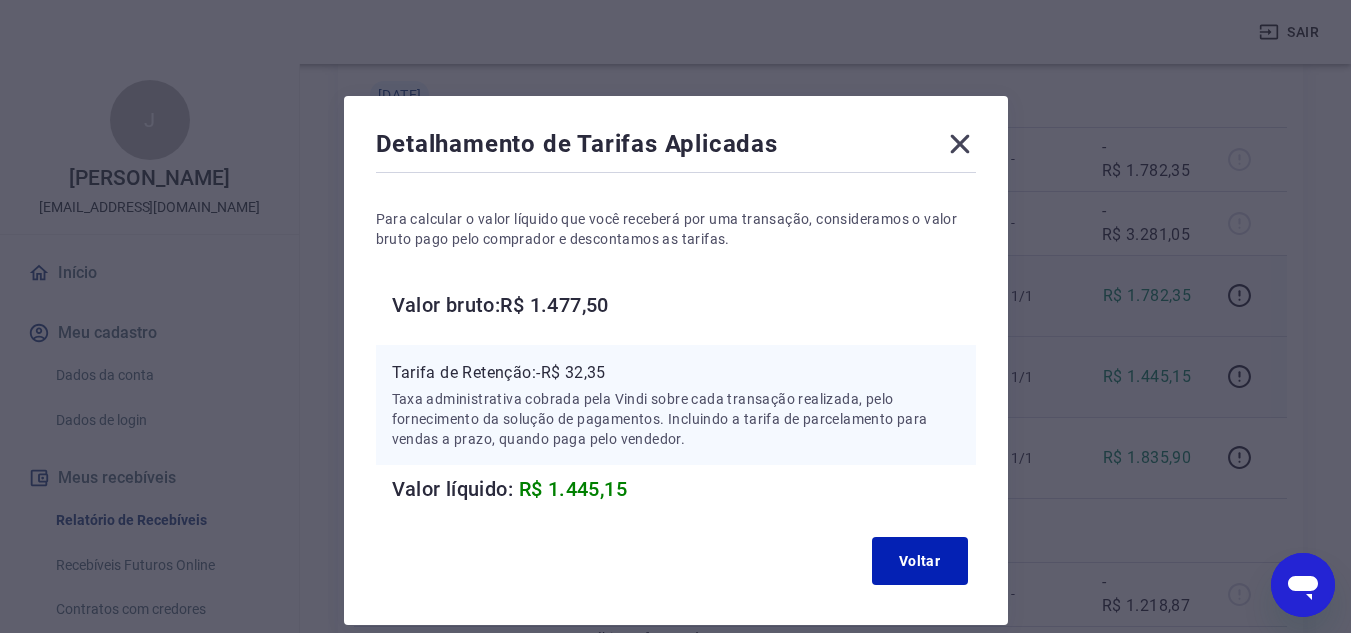 click 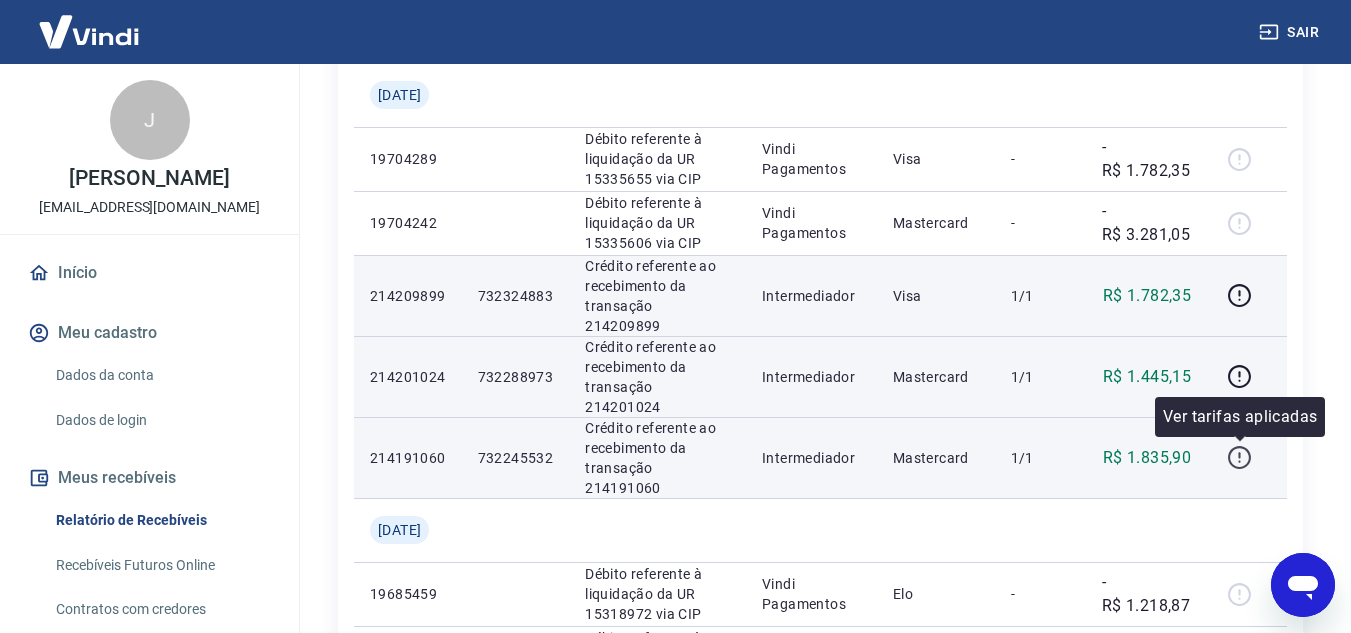 click 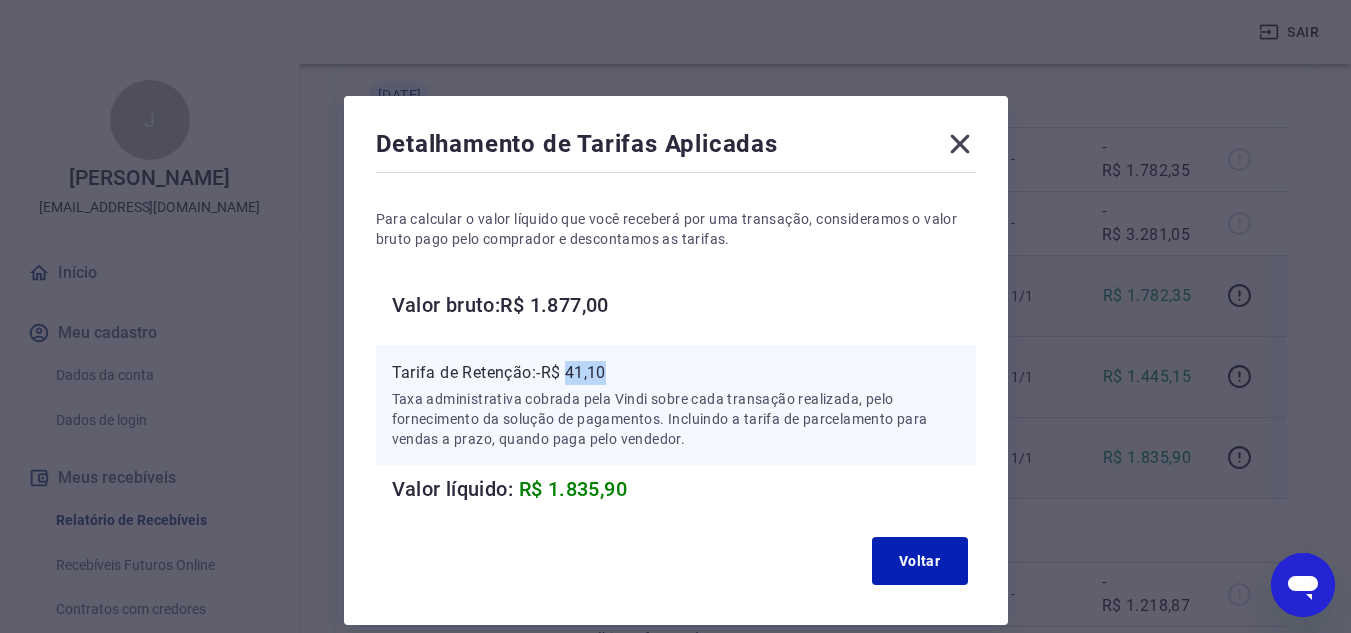 drag, startPoint x: 571, startPoint y: 371, endPoint x: 629, endPoint y: 373, distance: 58.034473 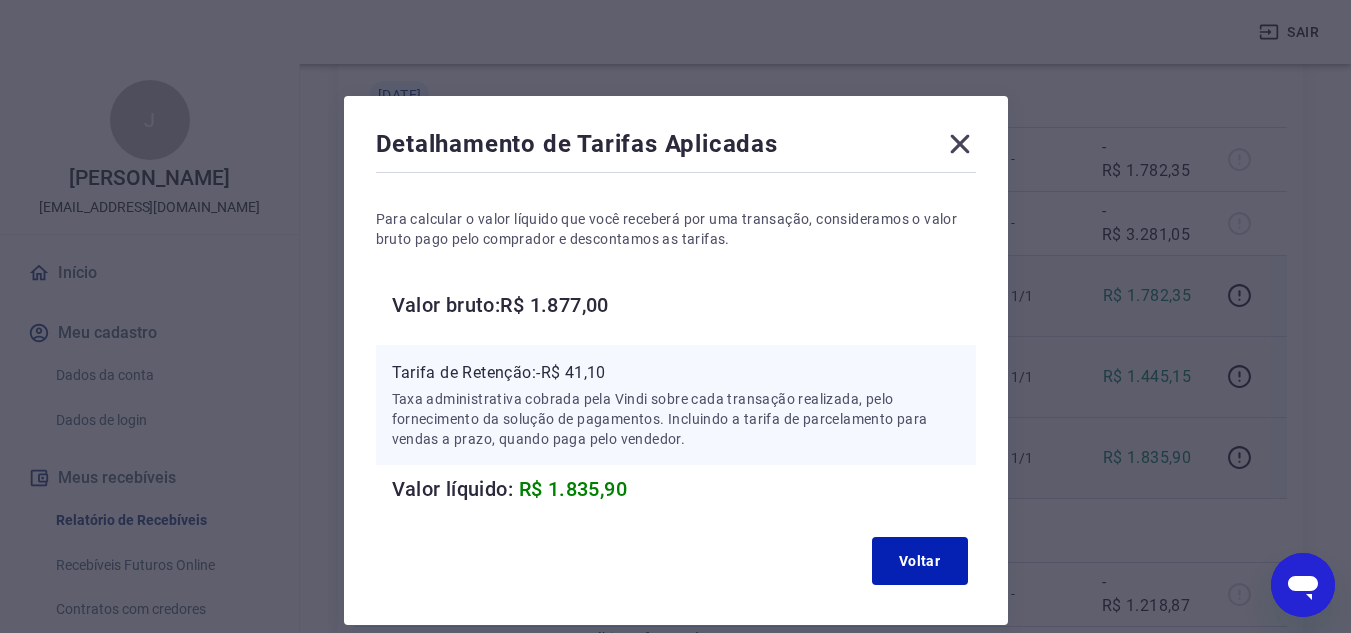 click 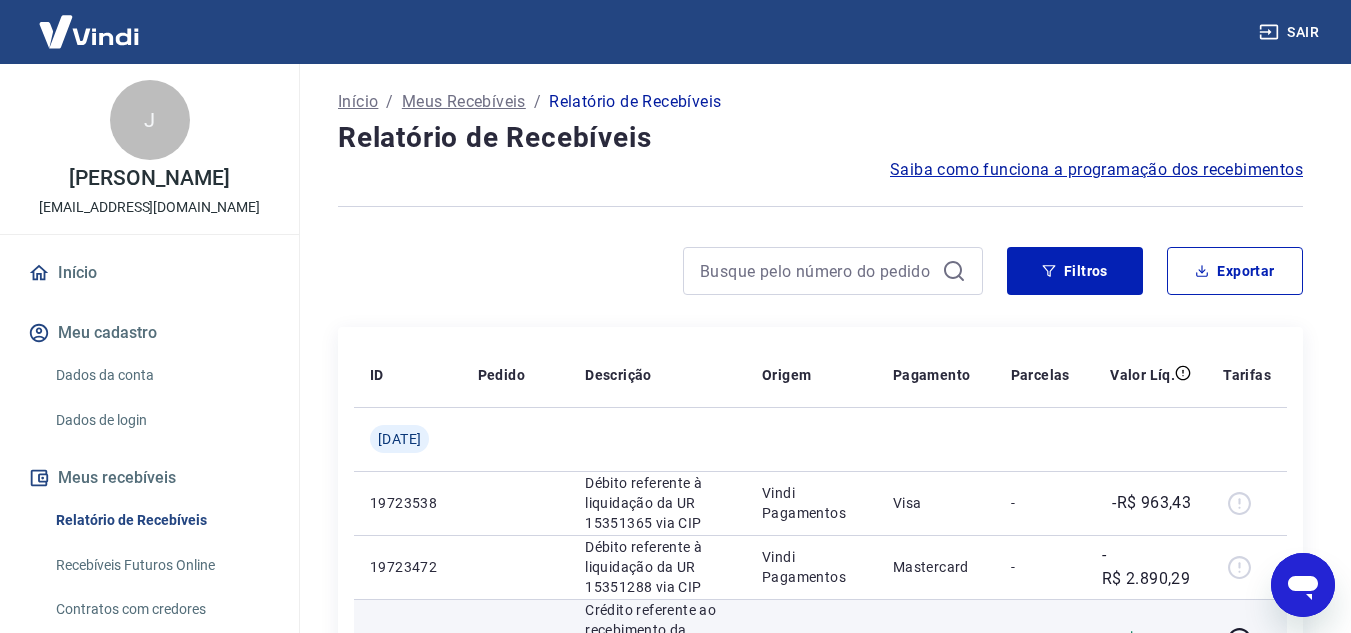 scroll, scrollTop: 0, scrollLeft: 0, axis: both 